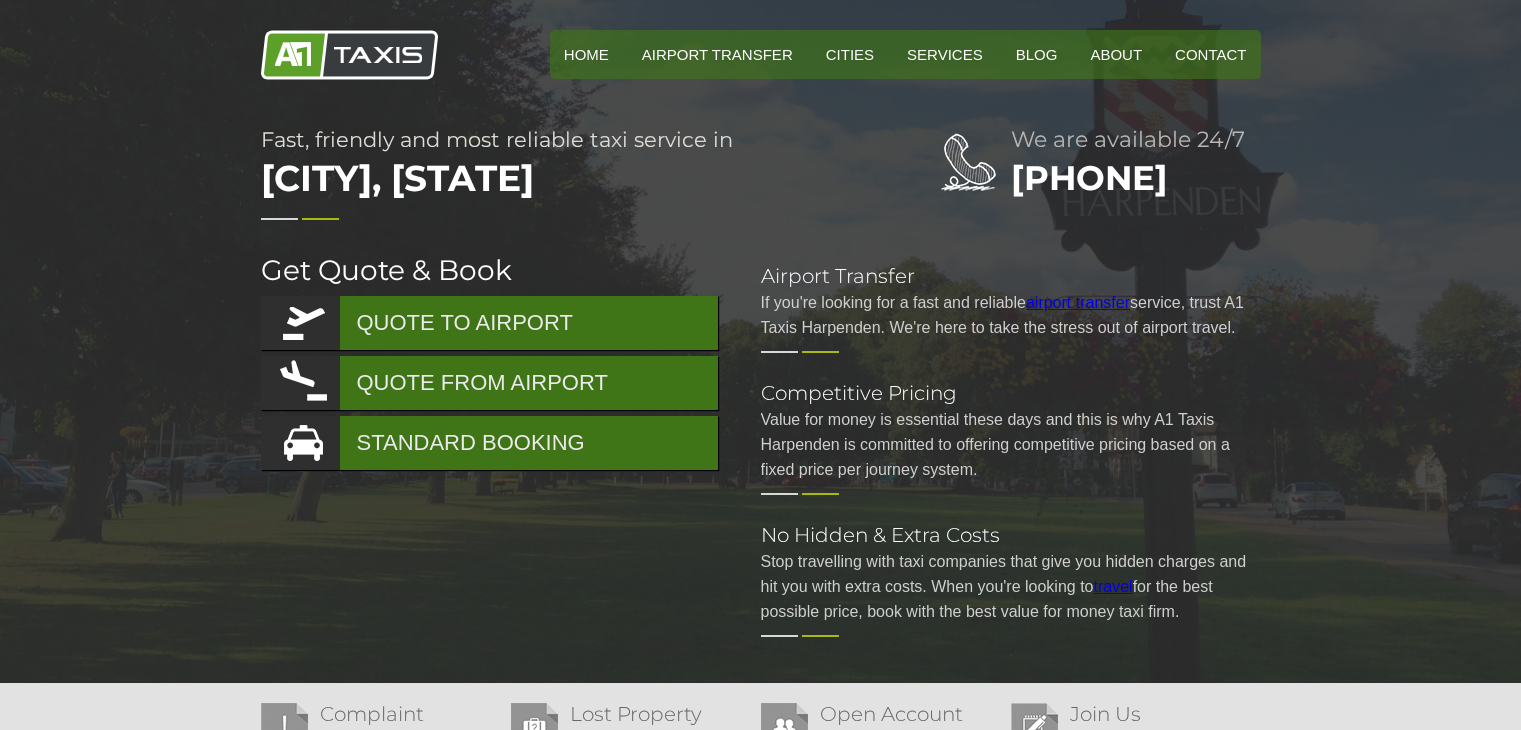 scroll, scrollTop: 0, scrollLeft: 0, axis: both 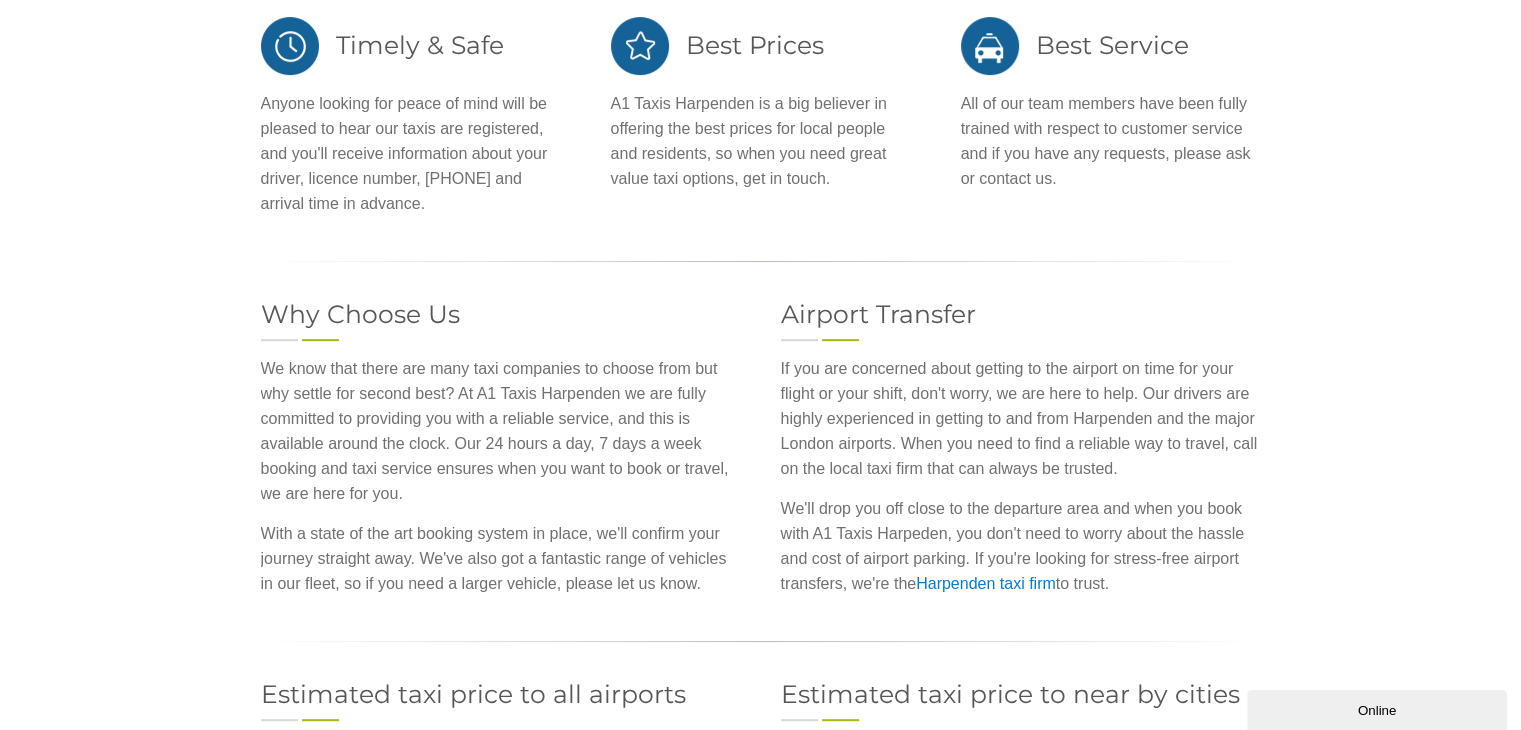 click on "Online" at bounding box center (1377, 710) 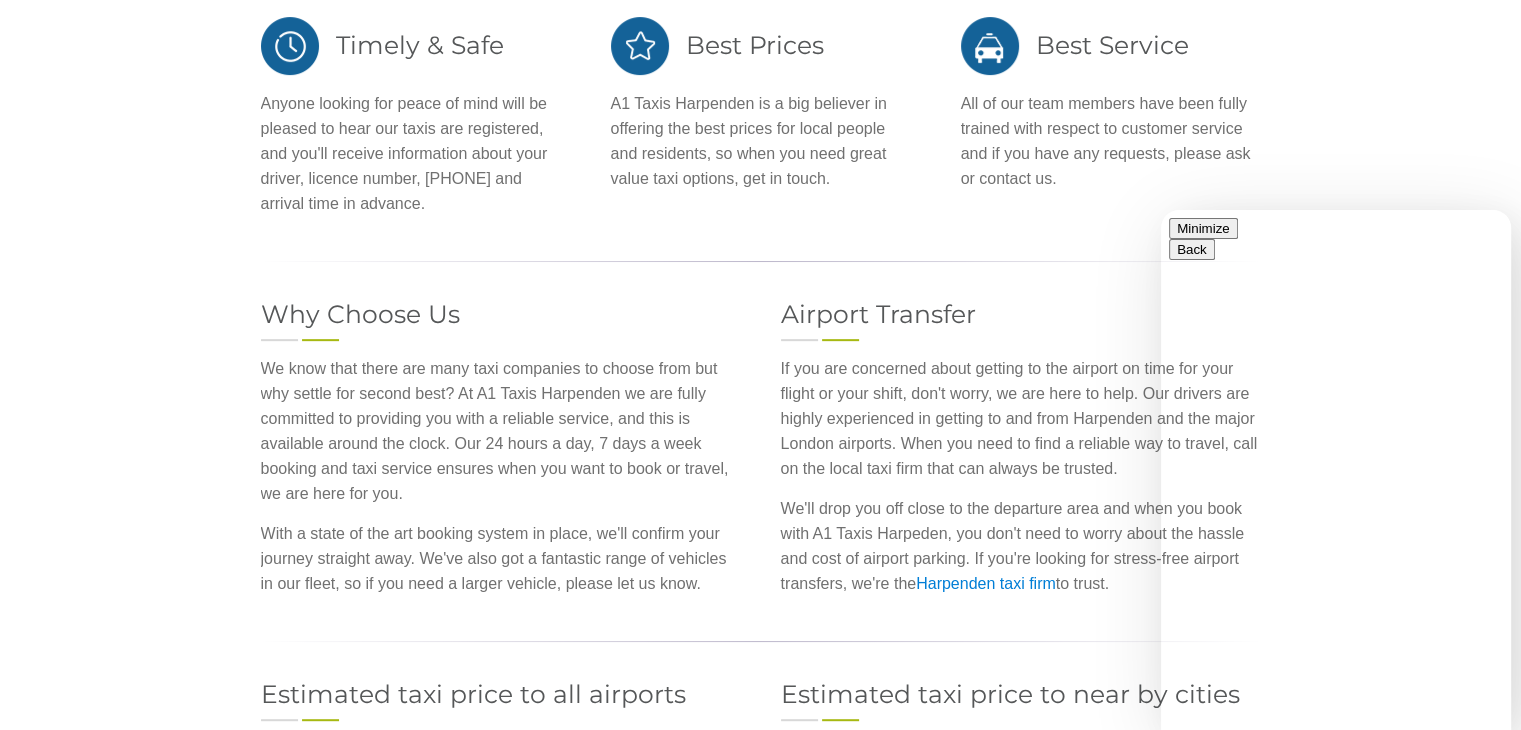 click on "New Conversation   We typically reply in a few minutes" at bounding box center [1336, 856] 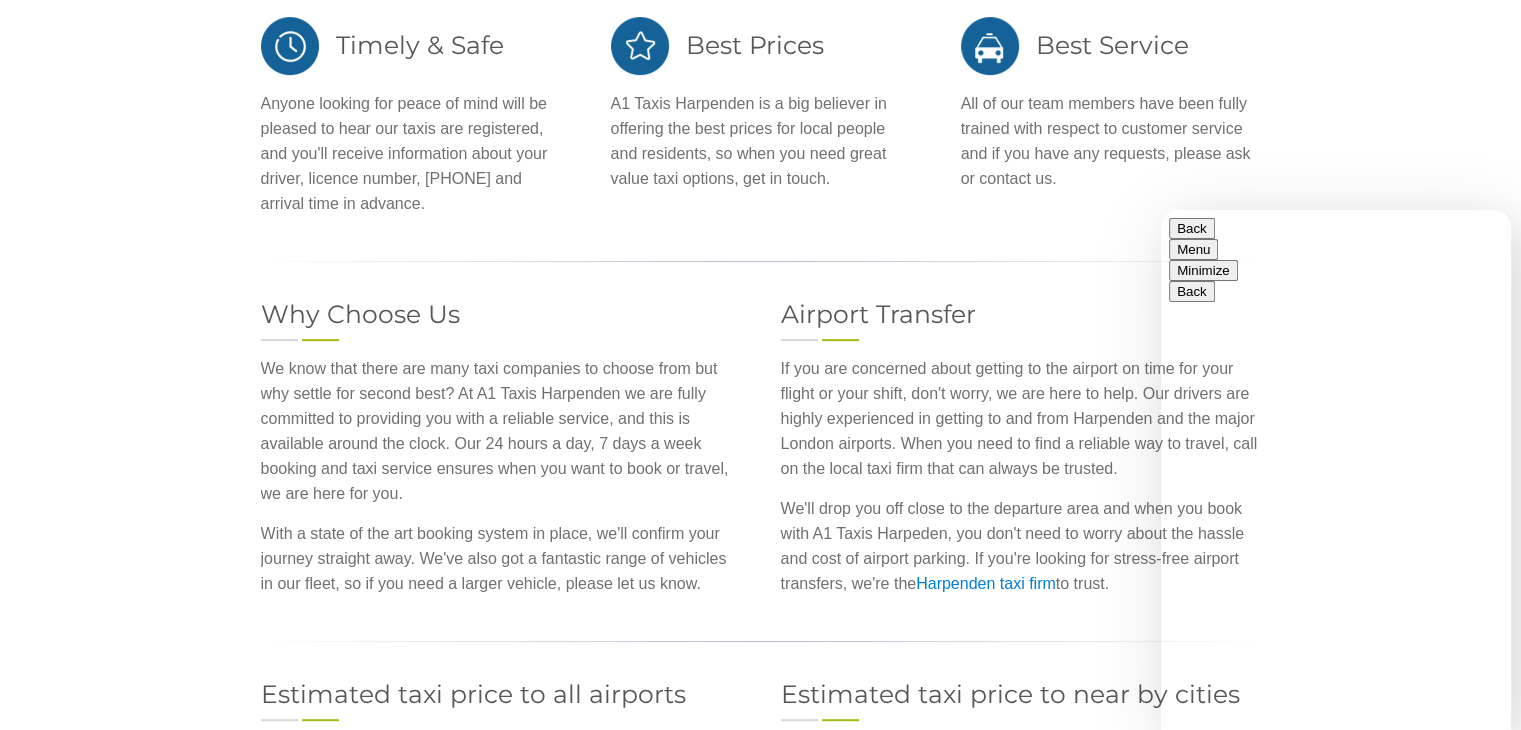 click at bounding box center (1161, 210) 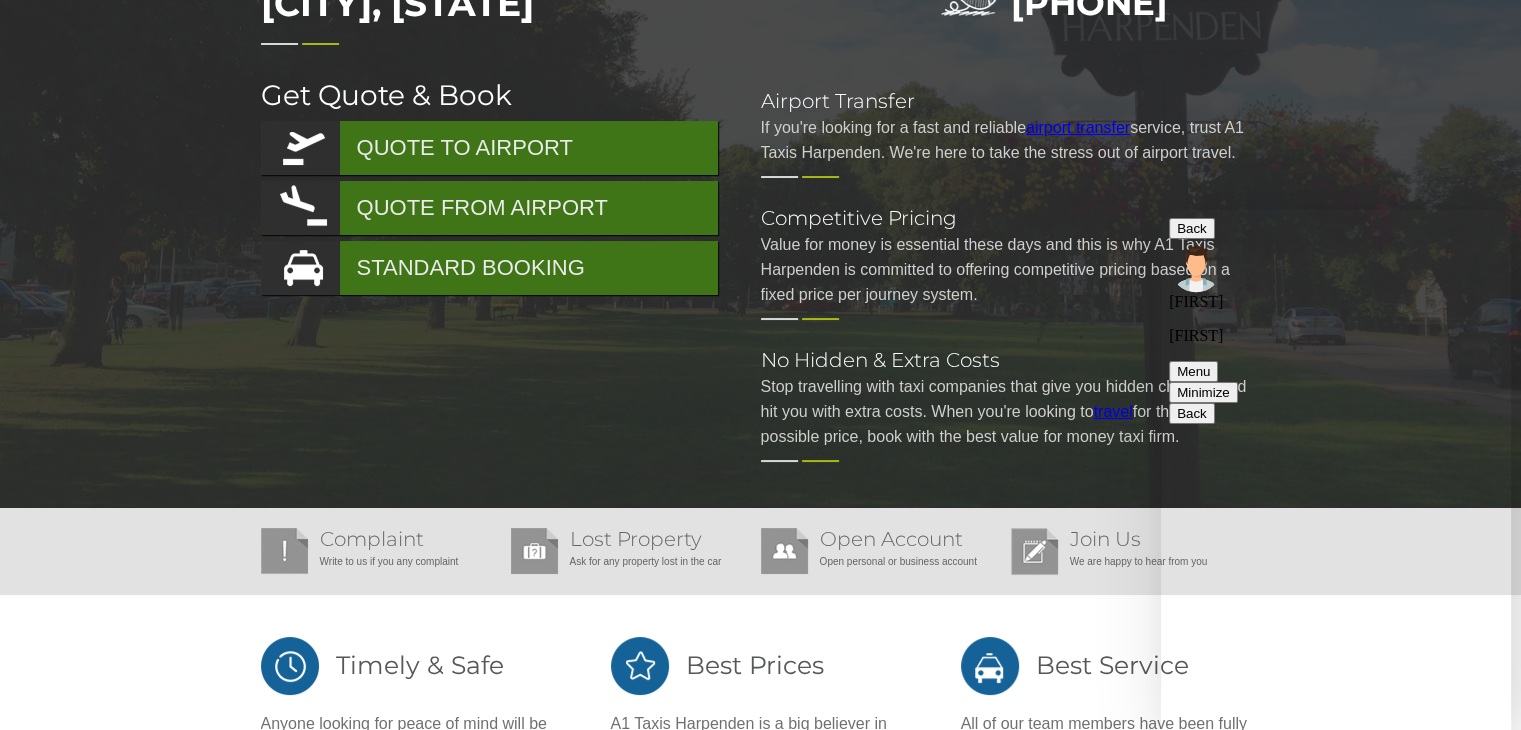 scroll, scrollTop: 176, scrollLeft: 0, axis: vertical 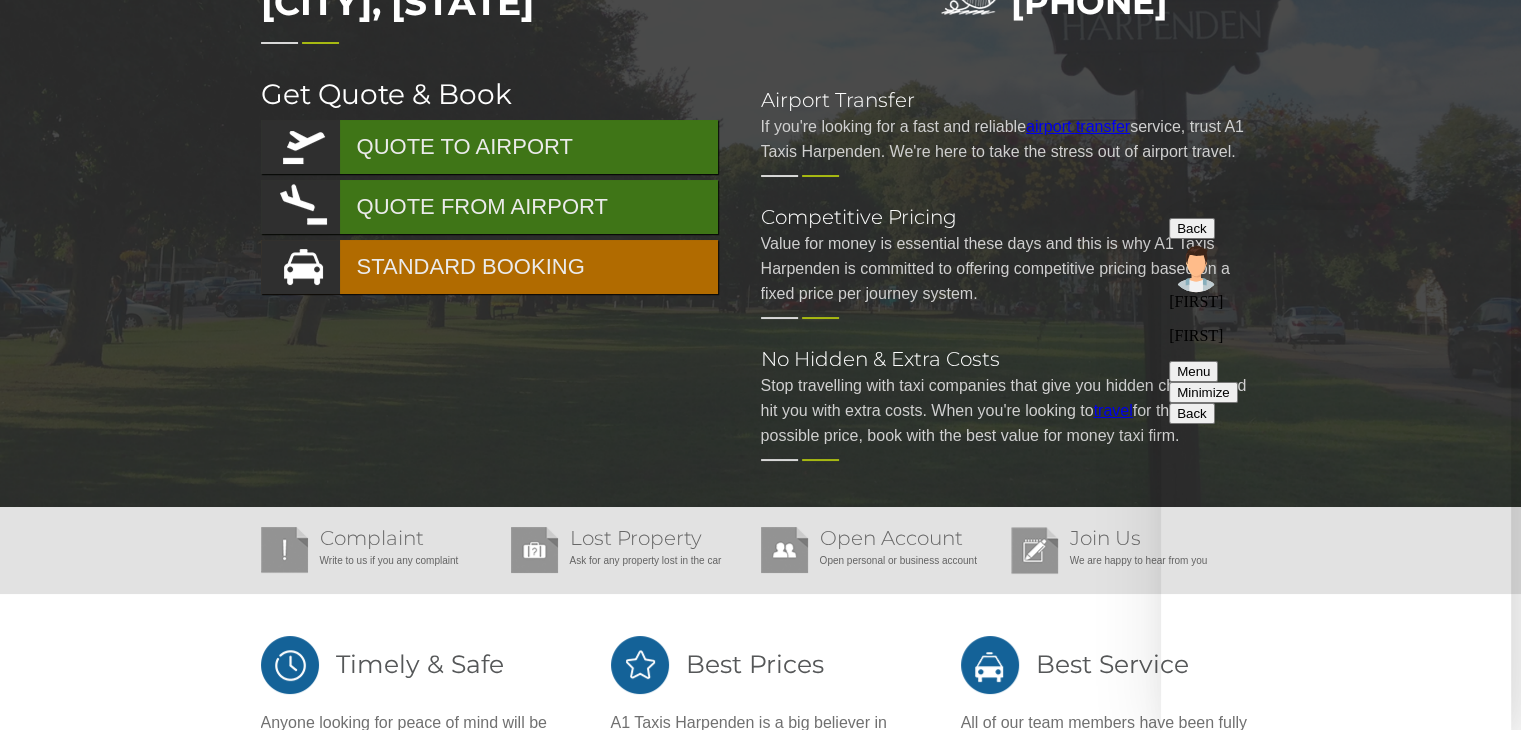 click on "STANDARD BOOKING" at bounding box center [489, 267] 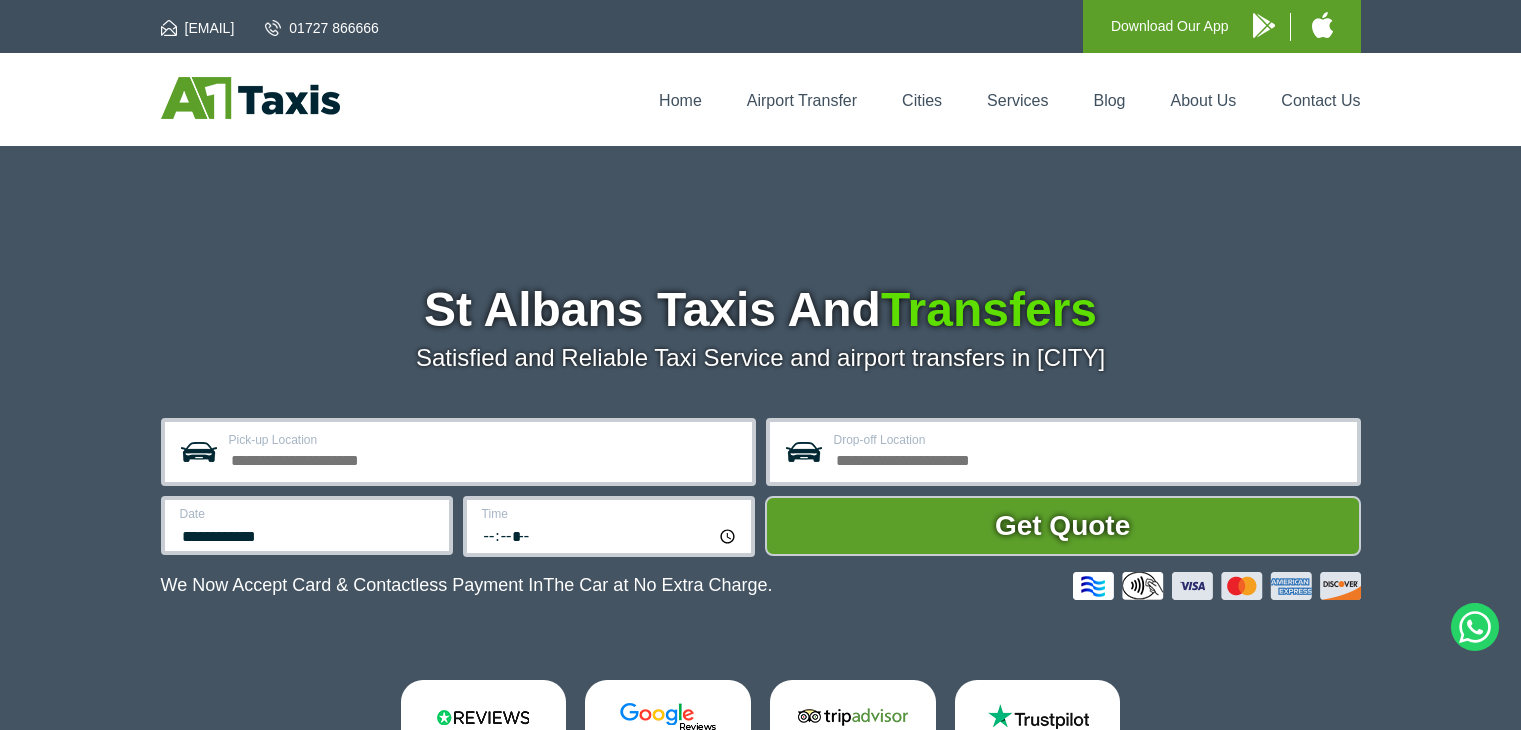 scroll, scrollTop: 0, scrollLeft: 0, axis: both 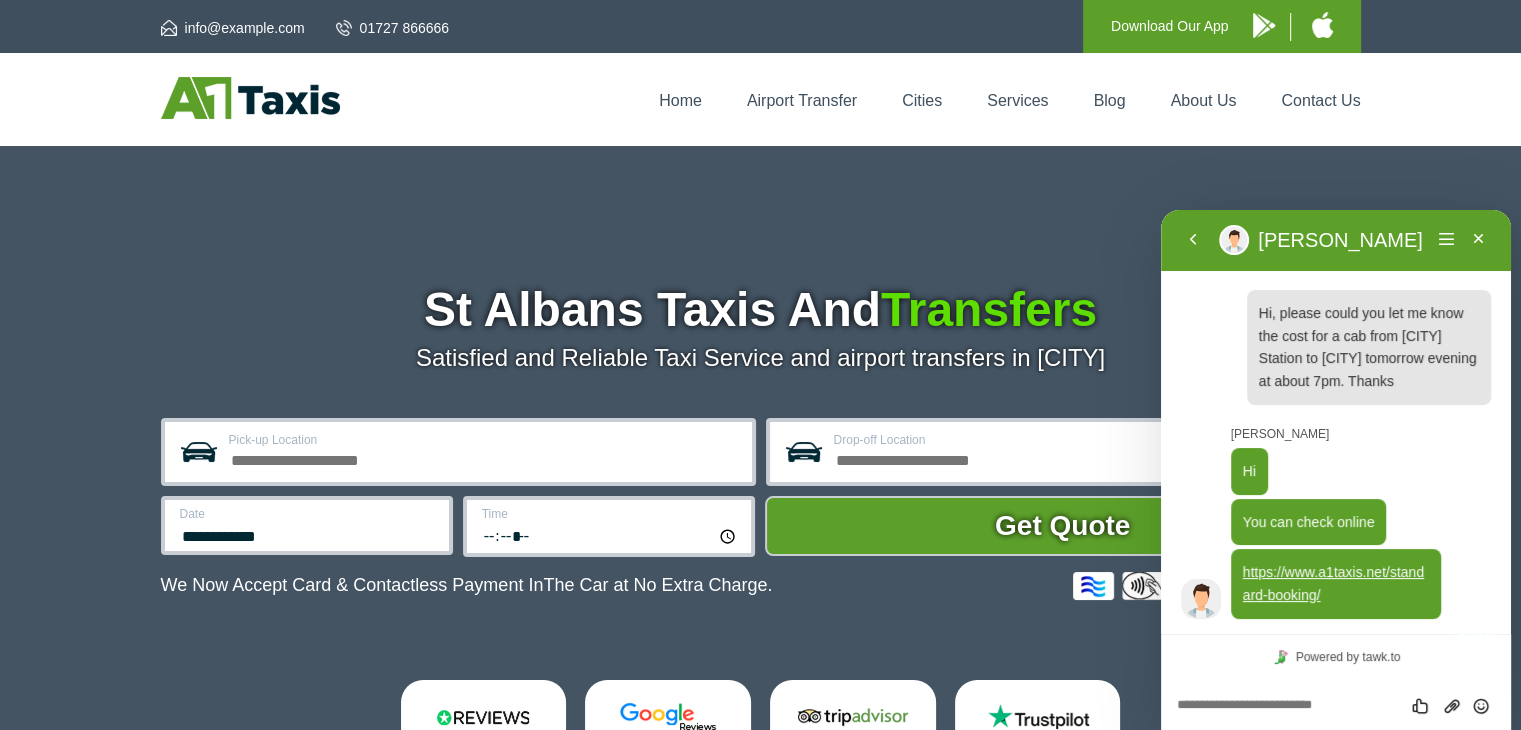 click at bounding box center (1161, 210) 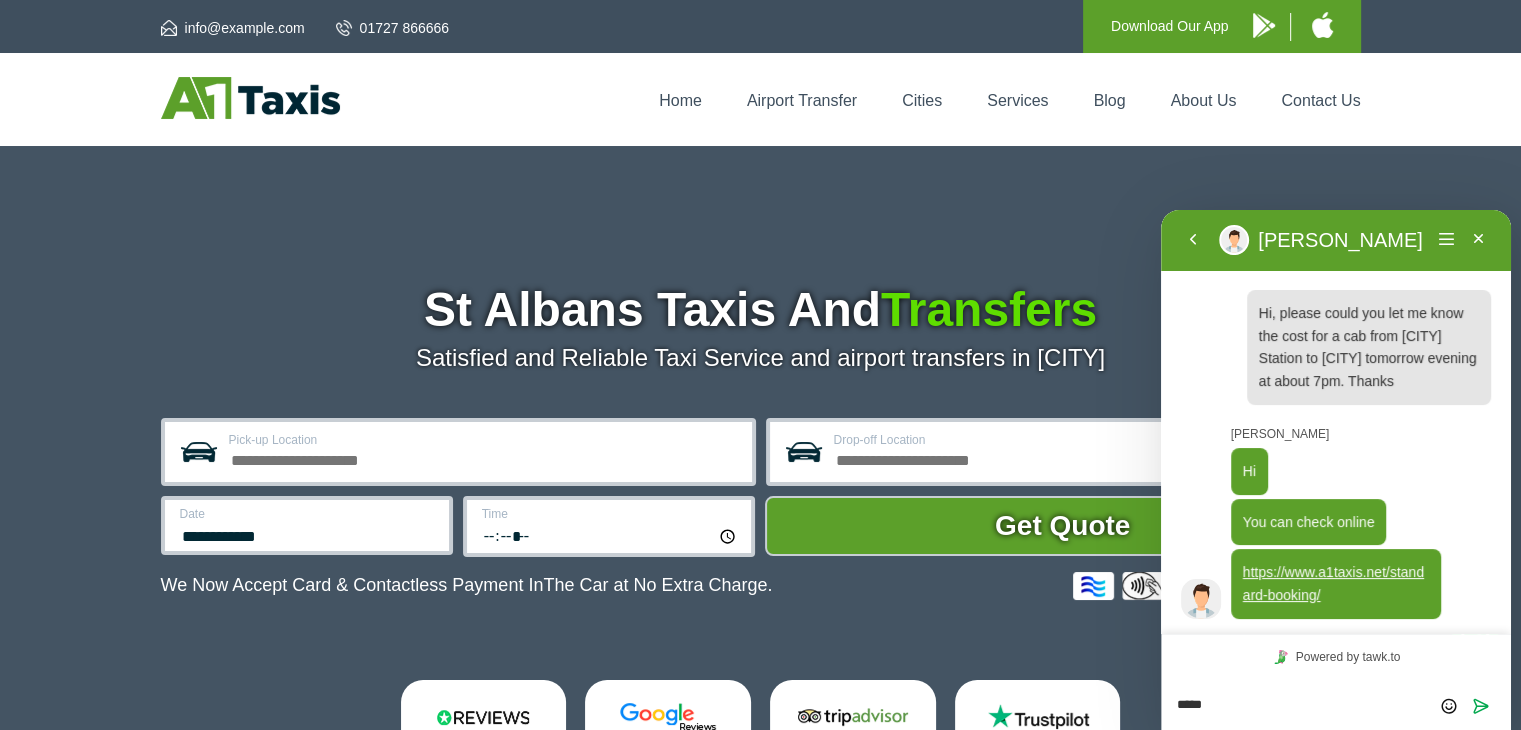 type on "******" 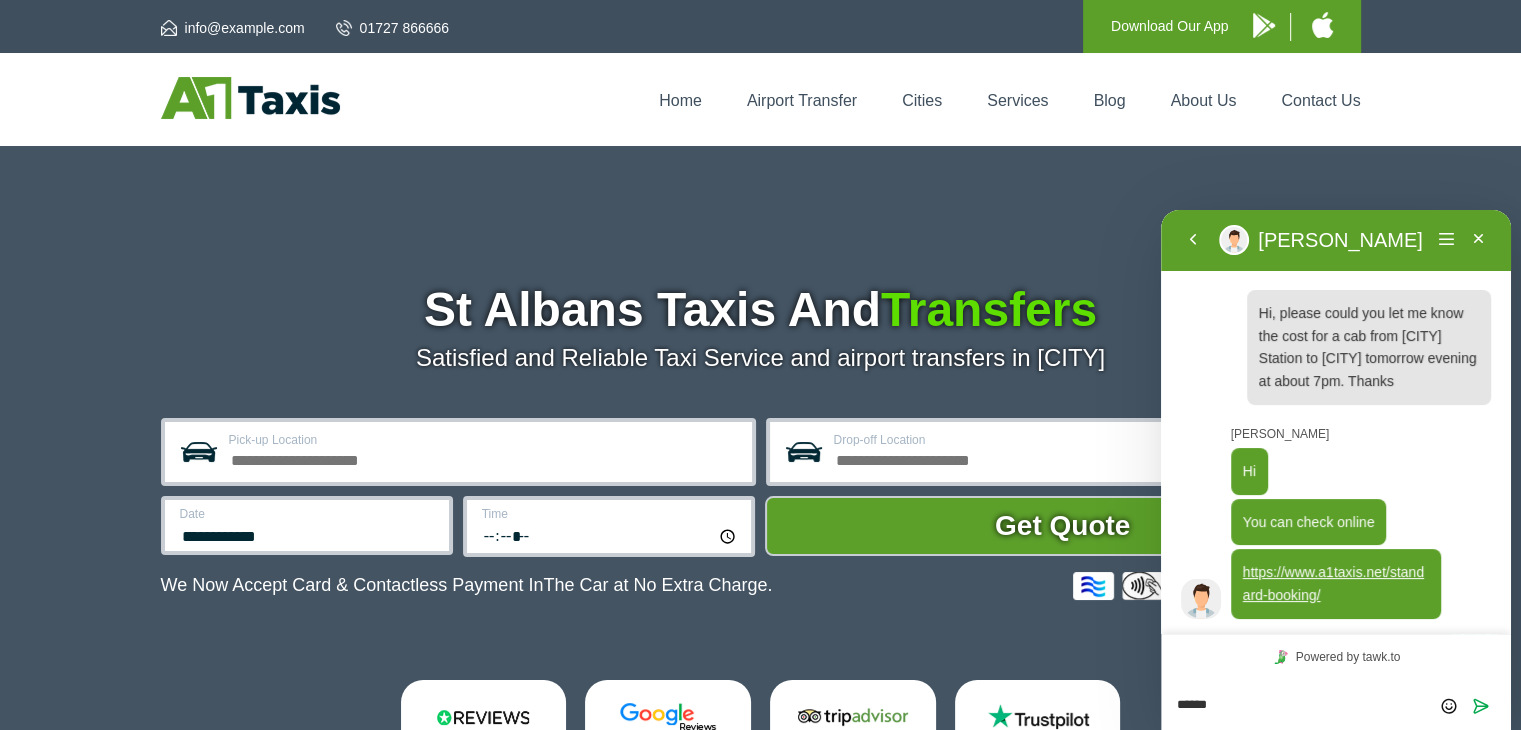 type 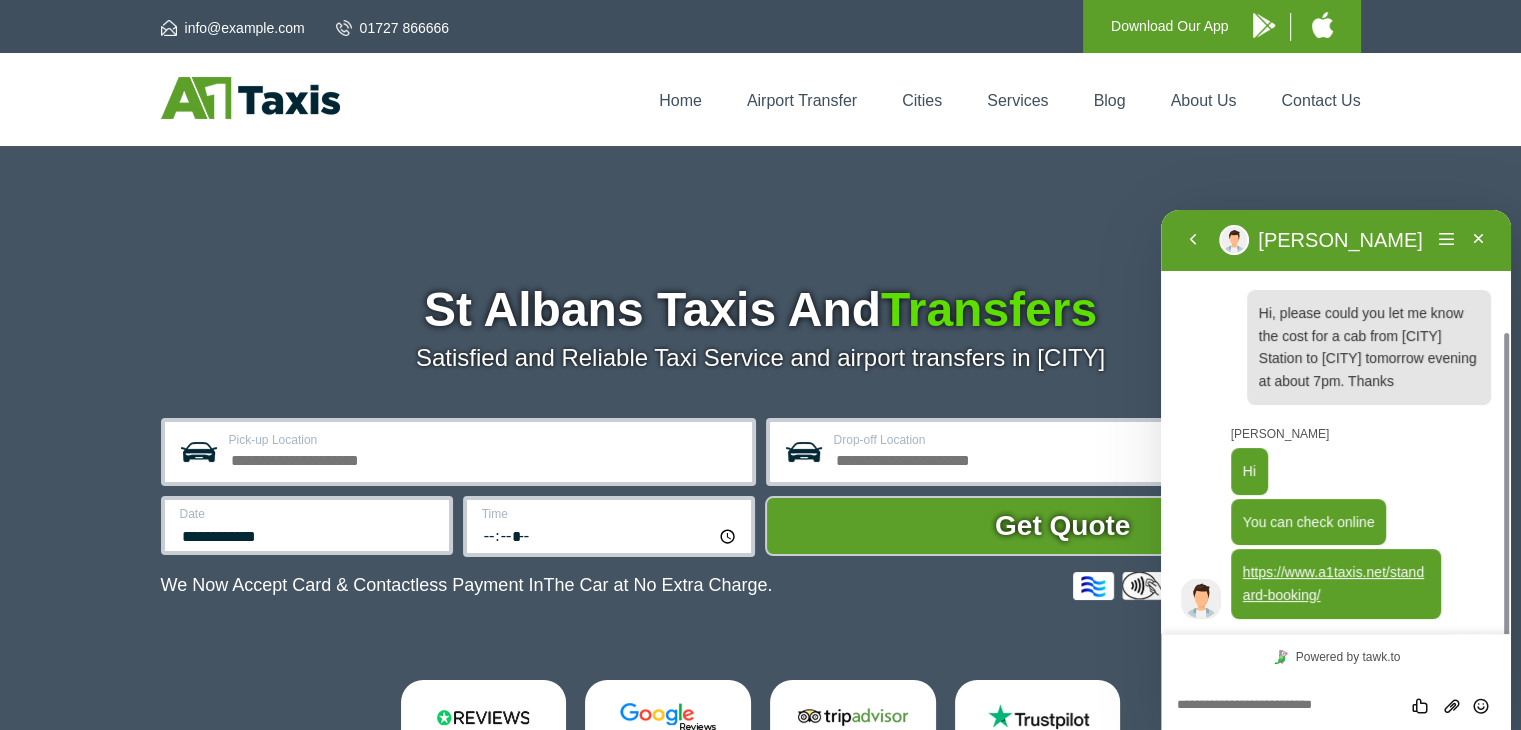 scroll, scrollTop: 66, scrollLeft: 0, axis: vertical 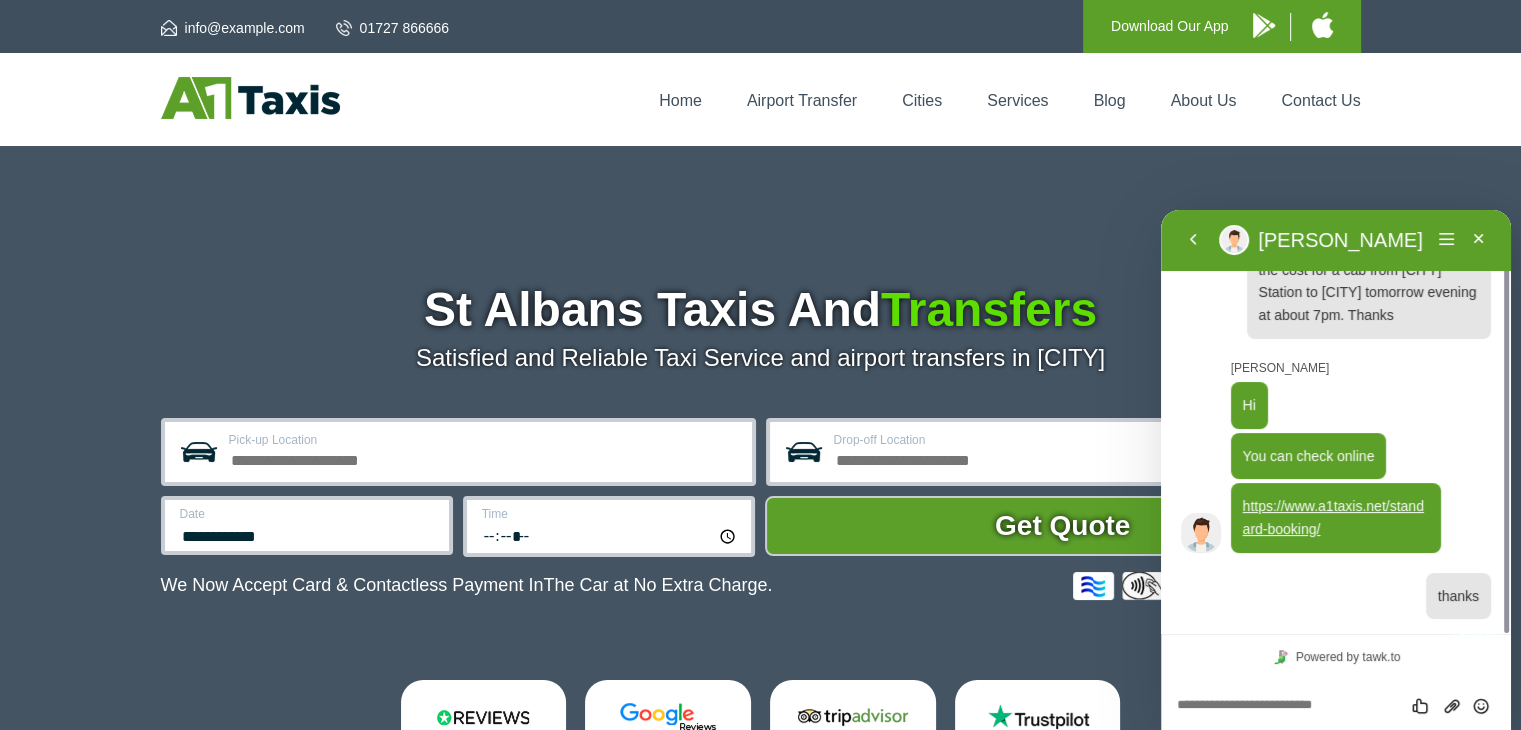 click on "Pick-up Location" at bounding box center [484, 458] 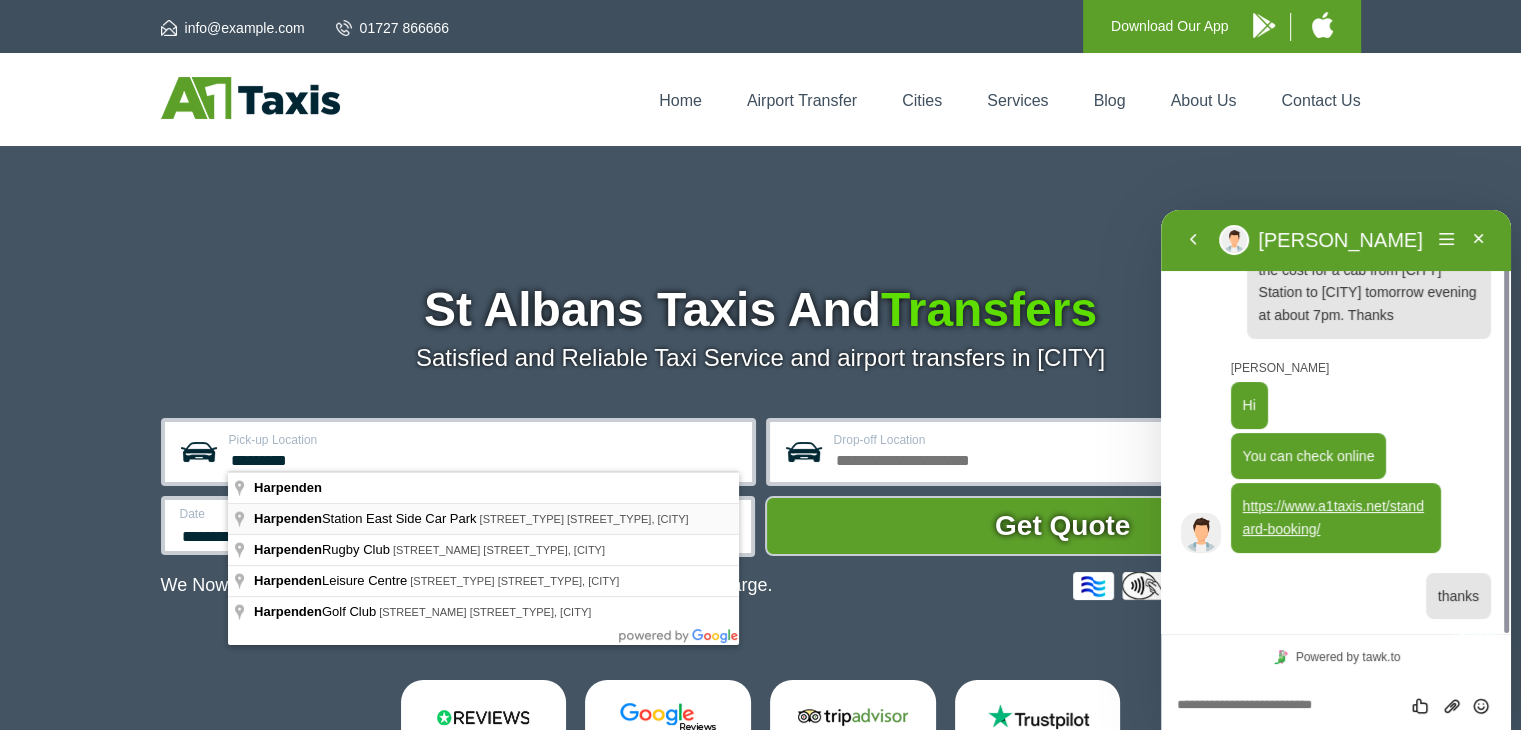 type on "**********" 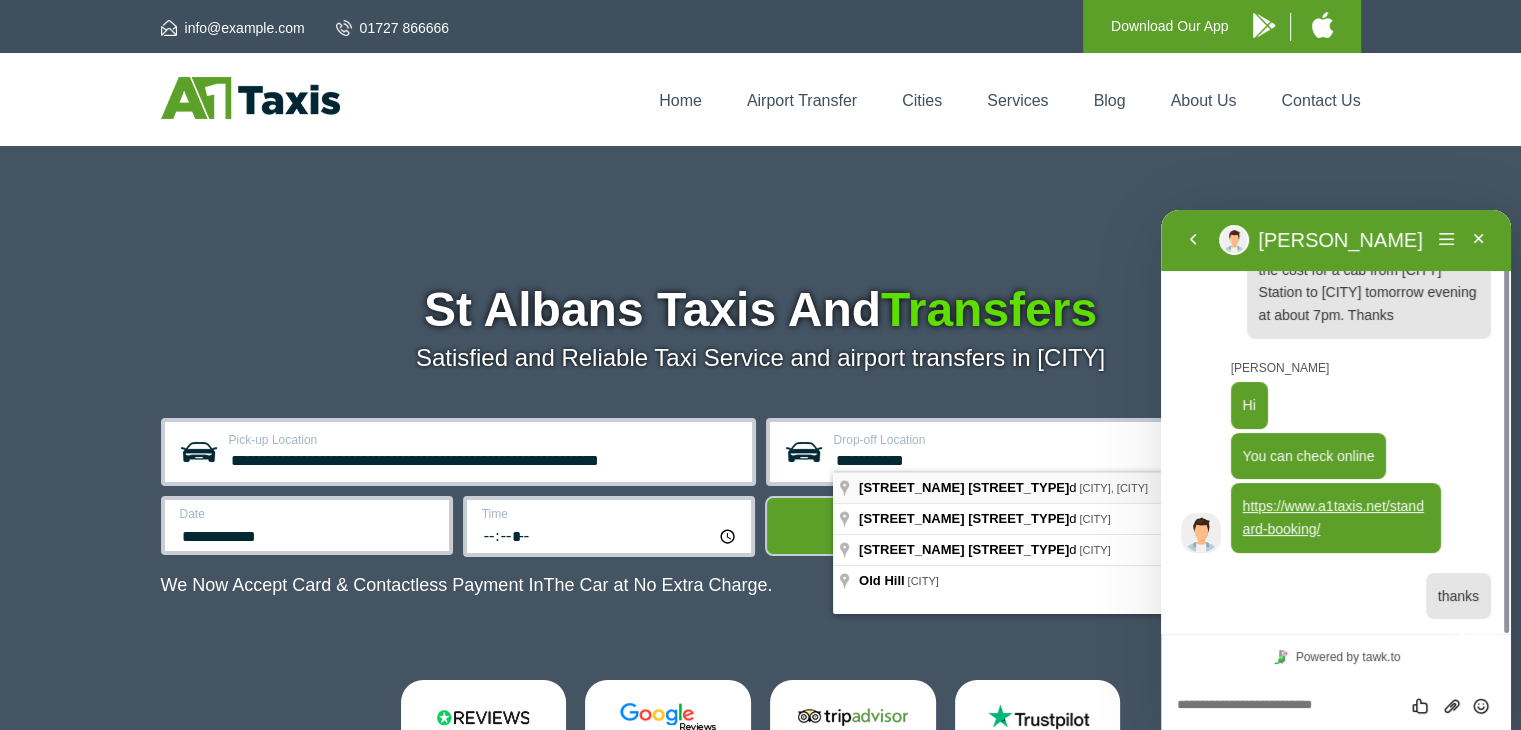 type on "**********" 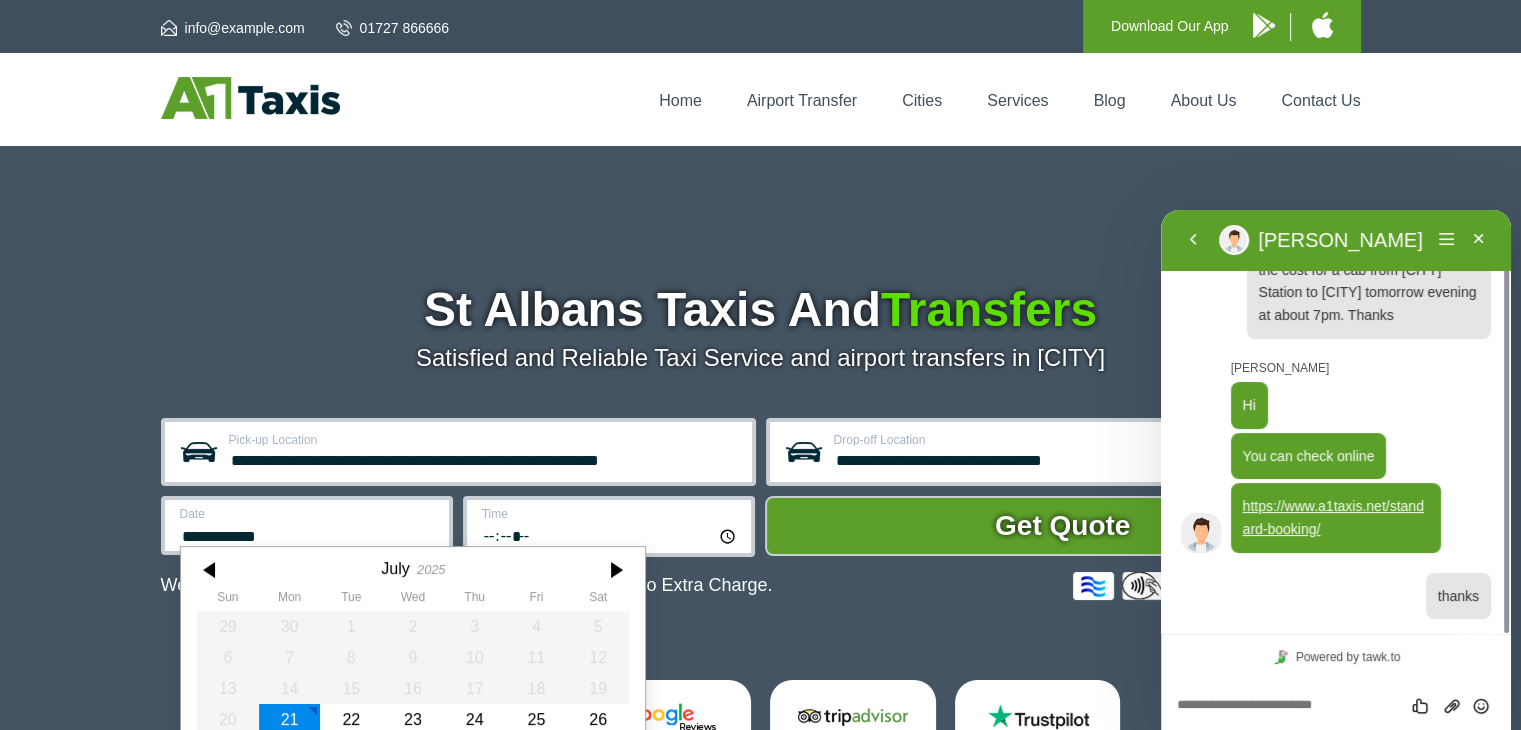 scroll, scrollTop: 101, scrollLeft: 0, axis: vertical 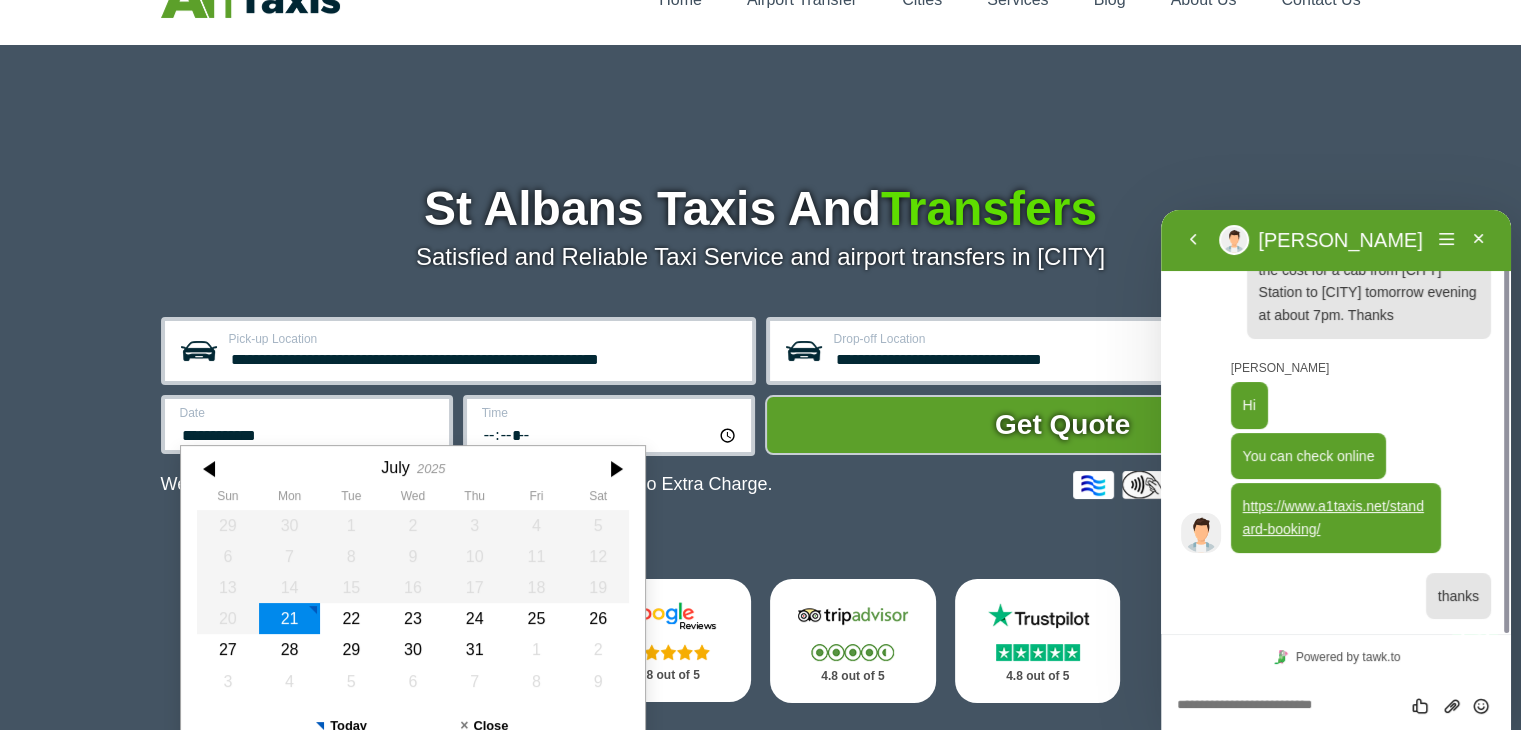 click on "**********" at bounding box center [307, 424] 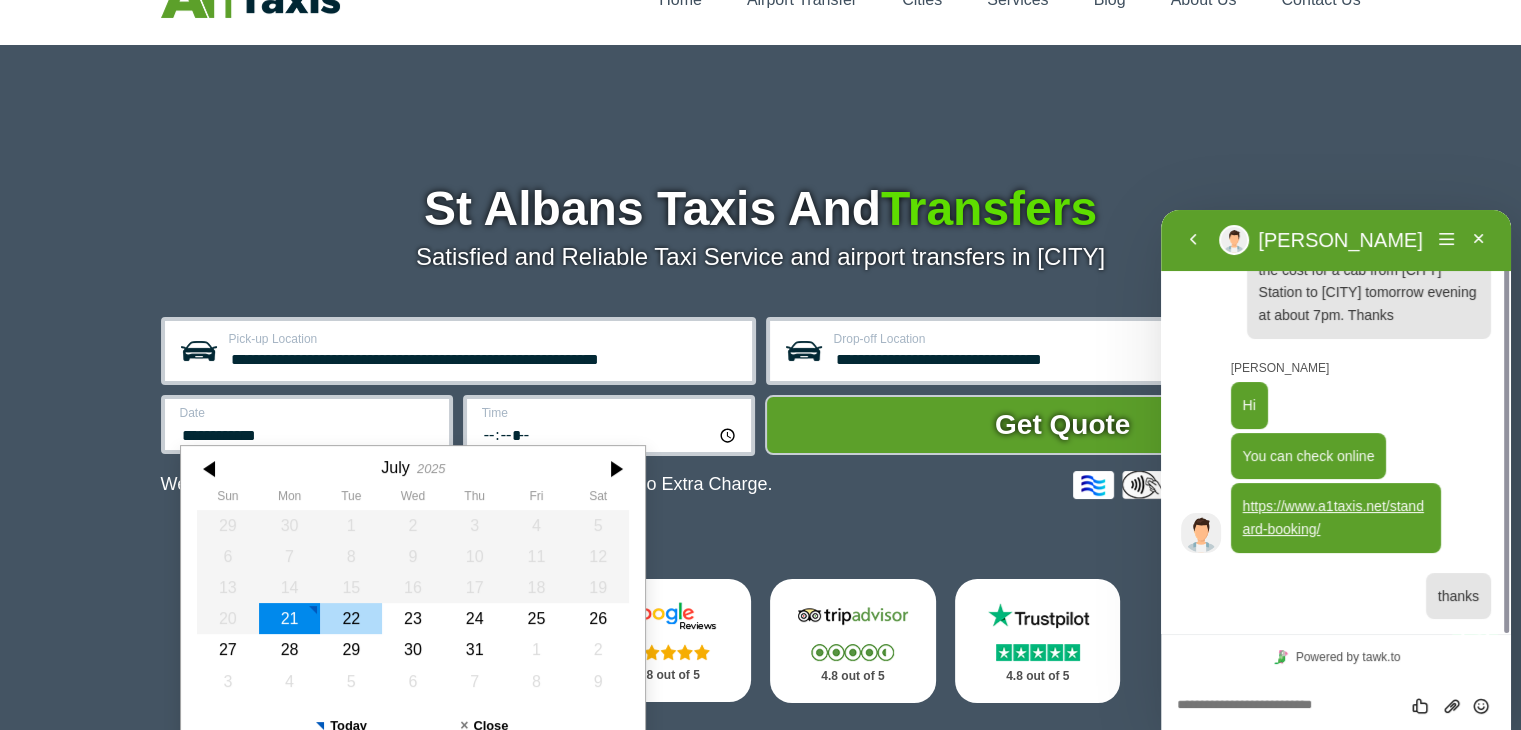 click on "22" at bounding box center (351, 618) 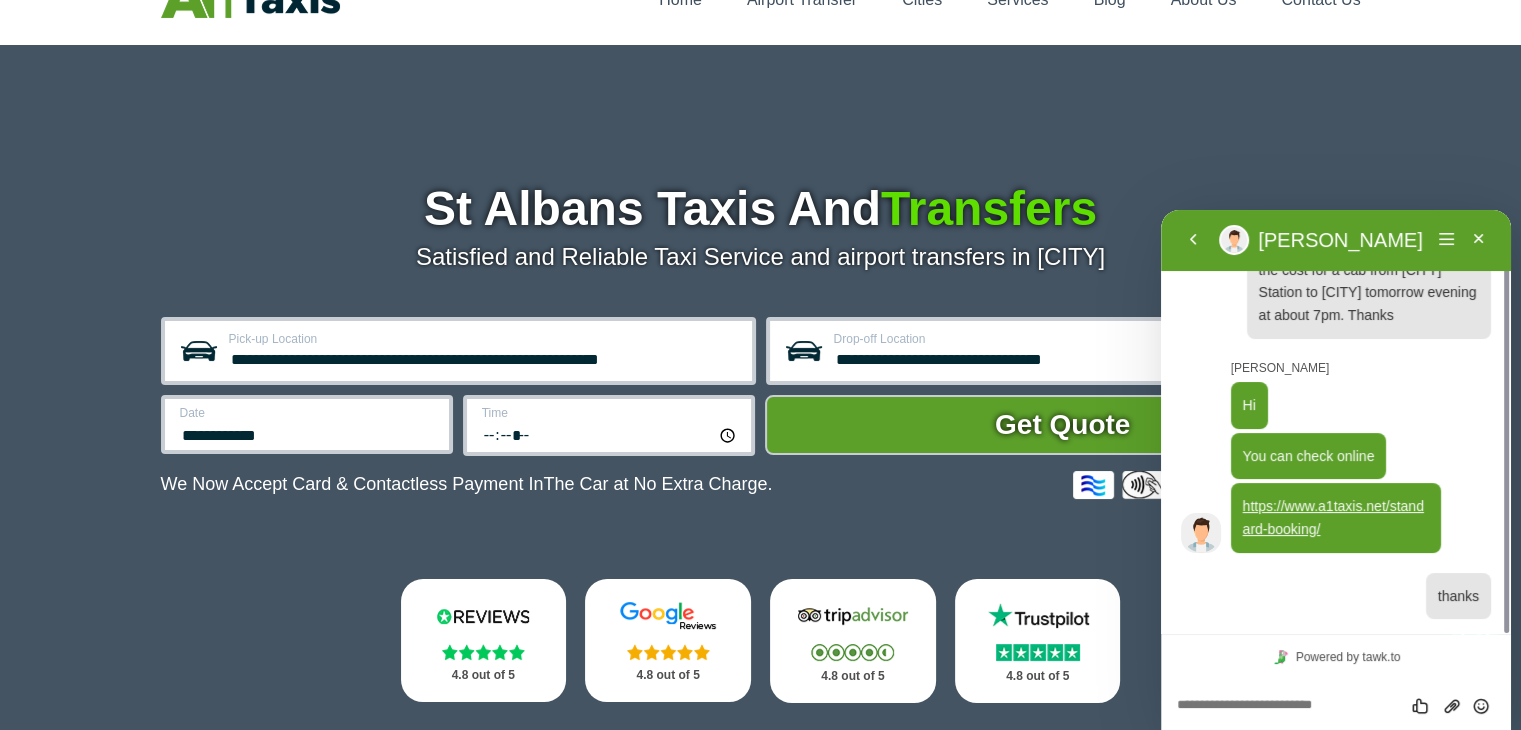 click on "*****" at bounding box center [610, 434] 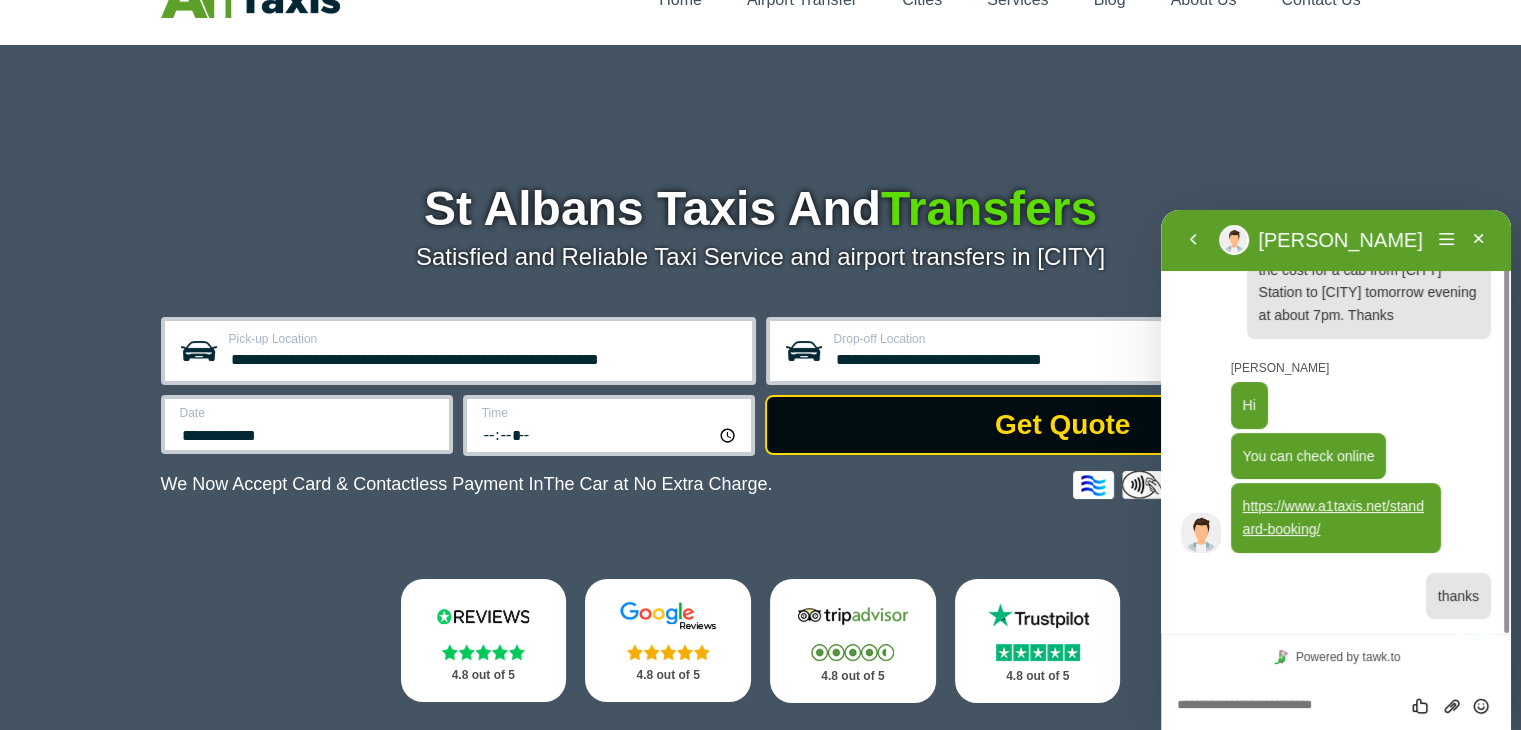 type on "*****" 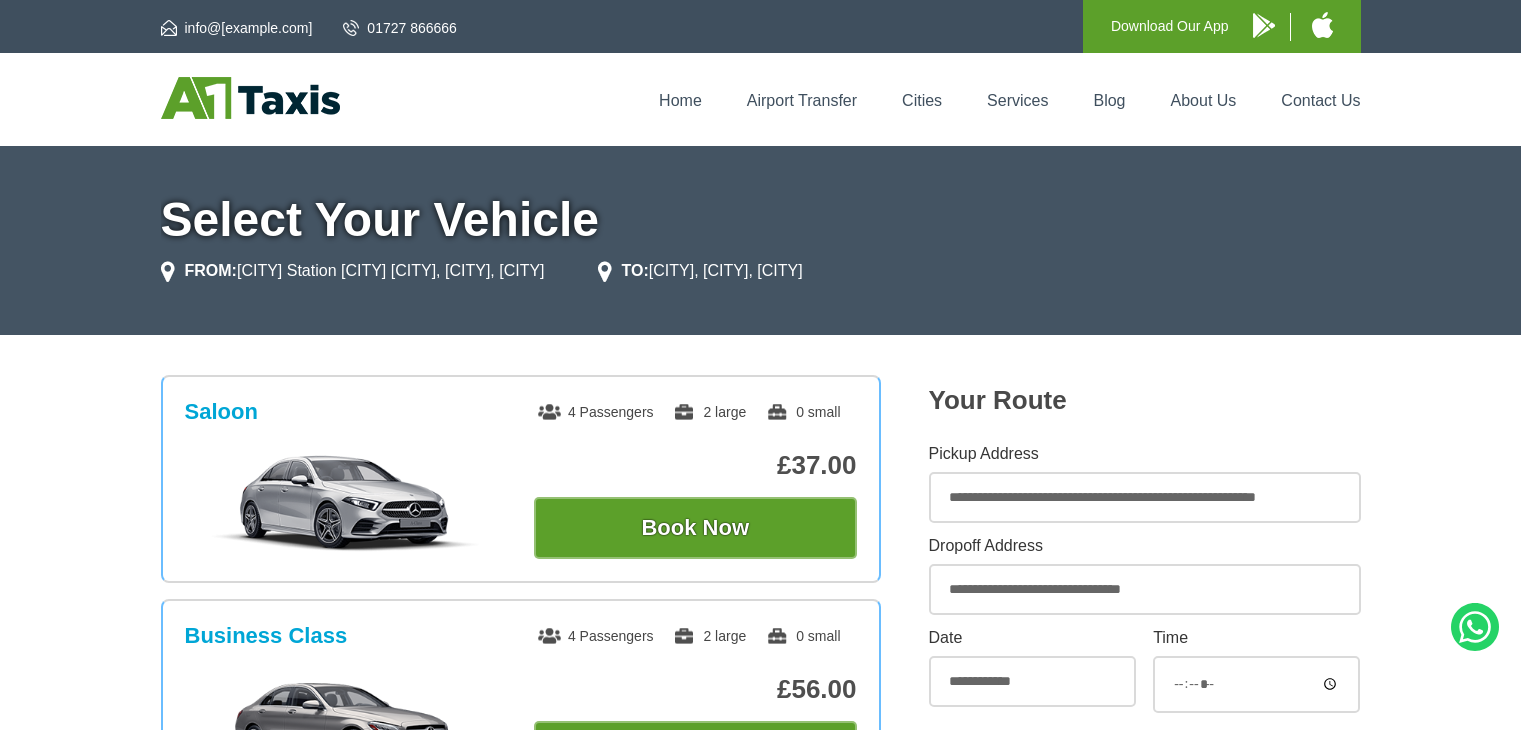 scroll, scrollTop: 0, scrollLeft: 0, axis: both 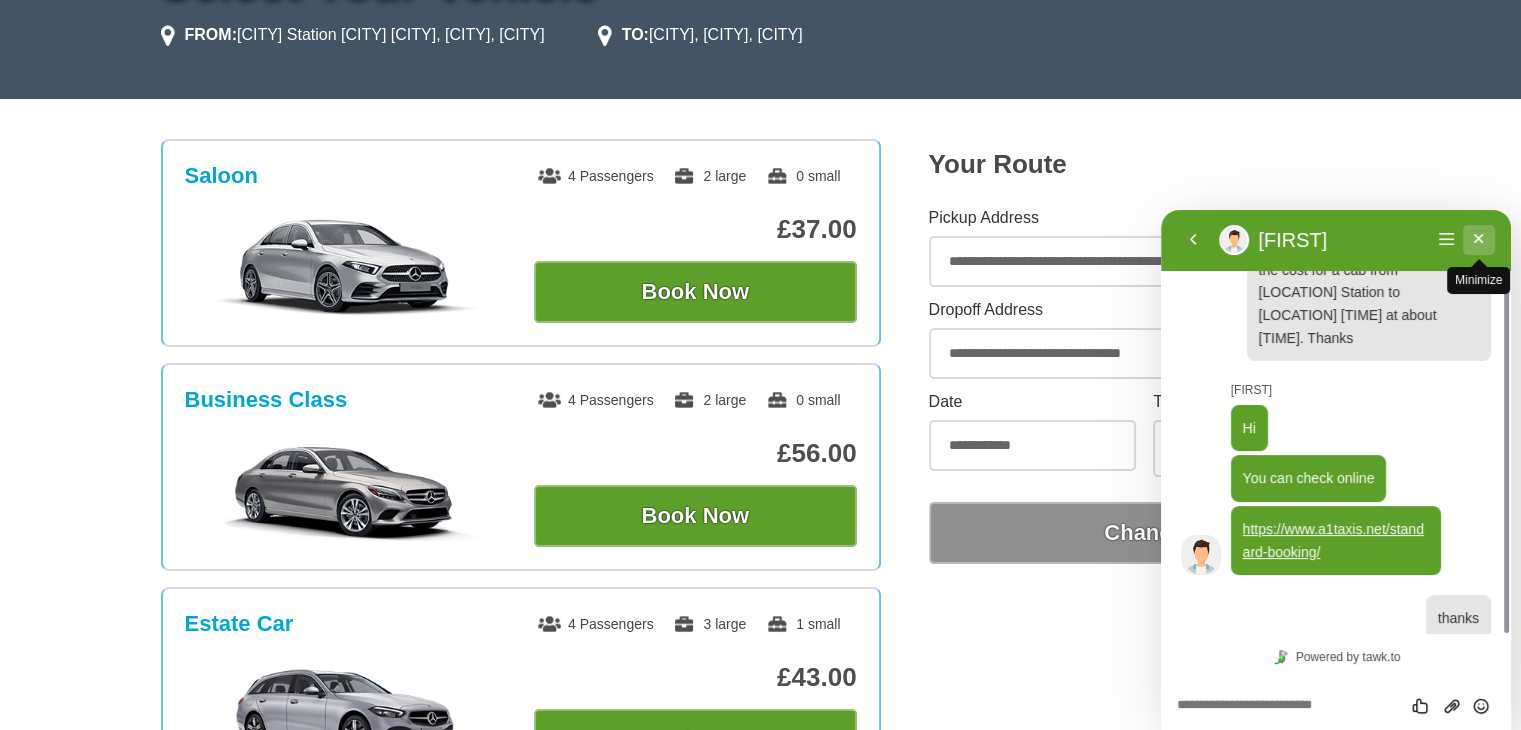 click on "Minimize" at bounding box center (1479, 240) 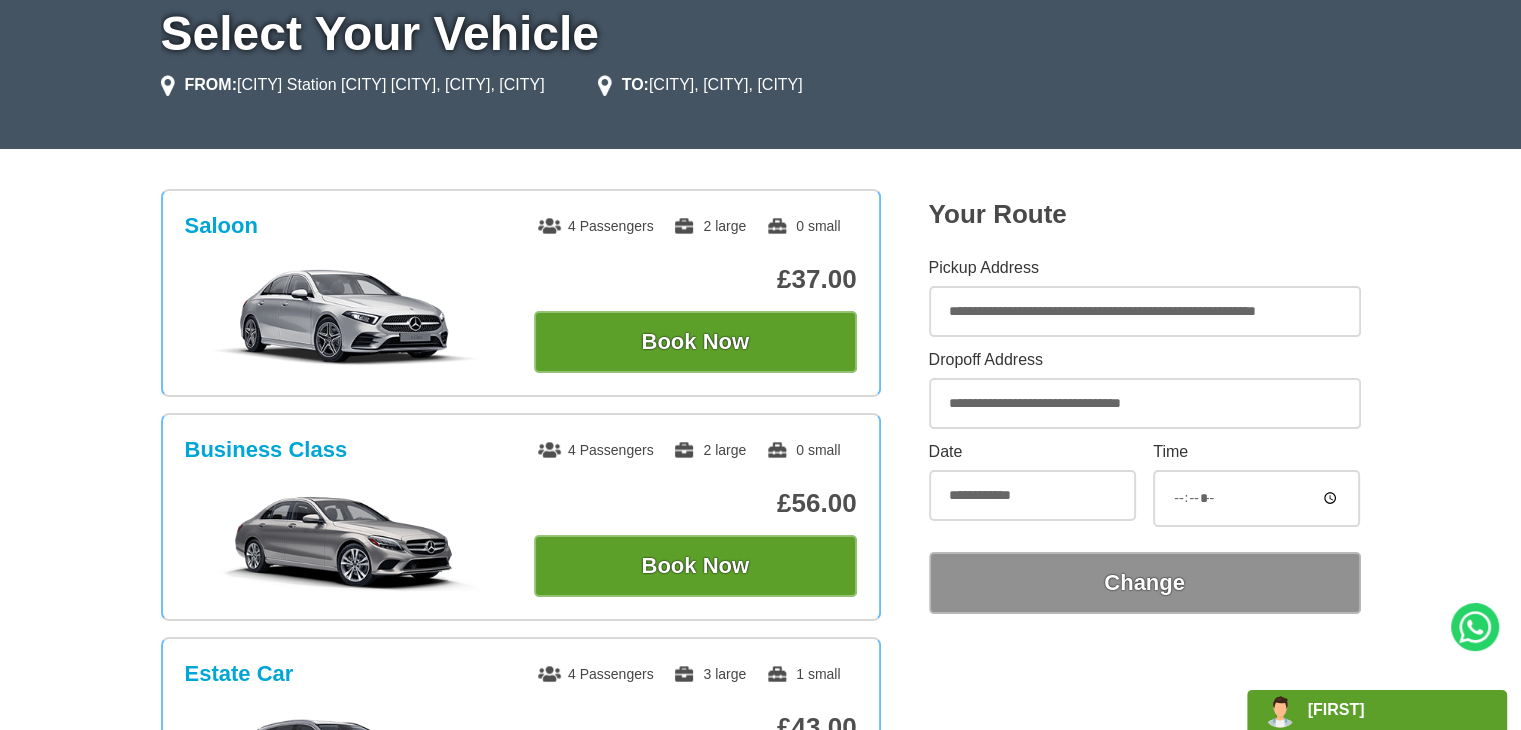 scroll, scrollTop: 198, scrollLeft: 0, axis: vertical 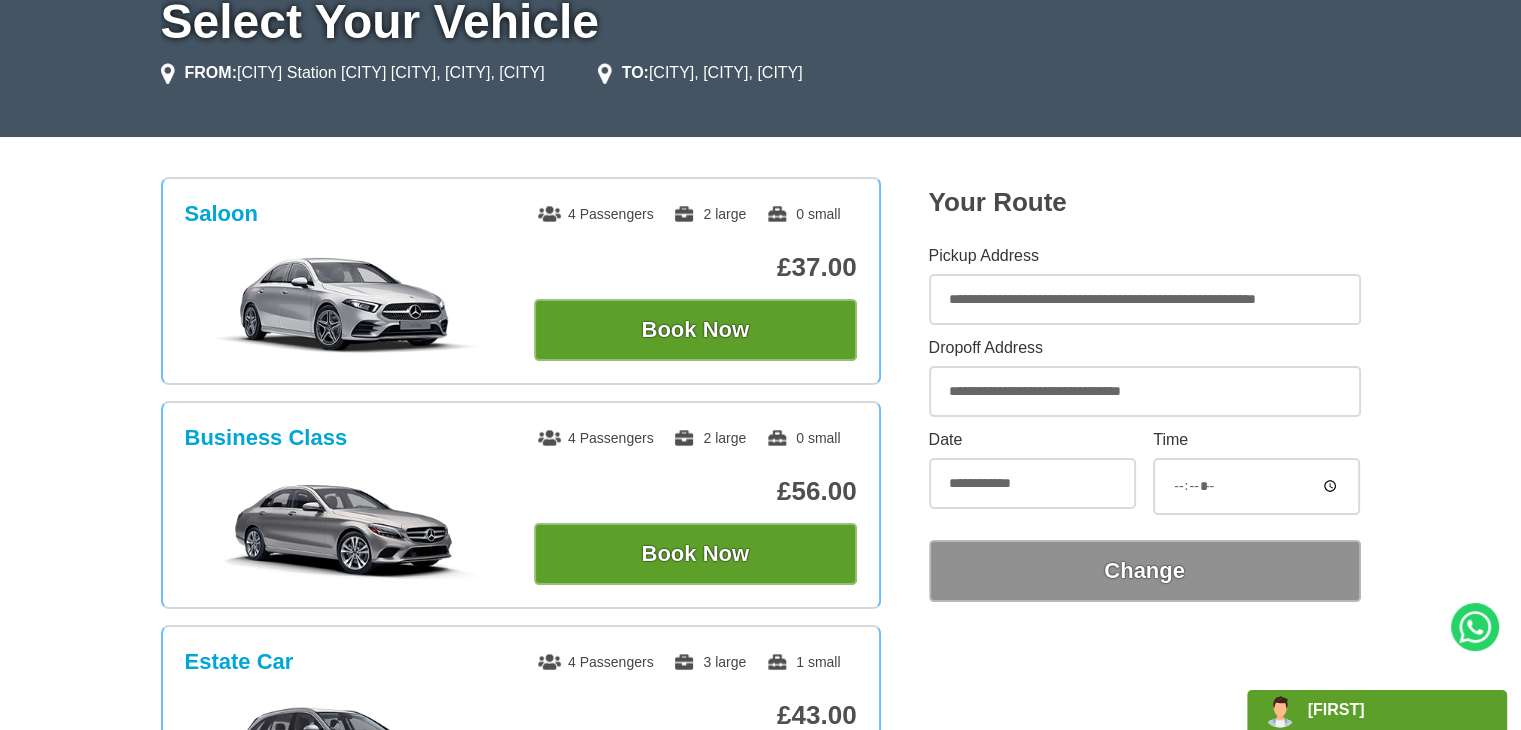 click on "*****" at bounding box center [1256, 486] 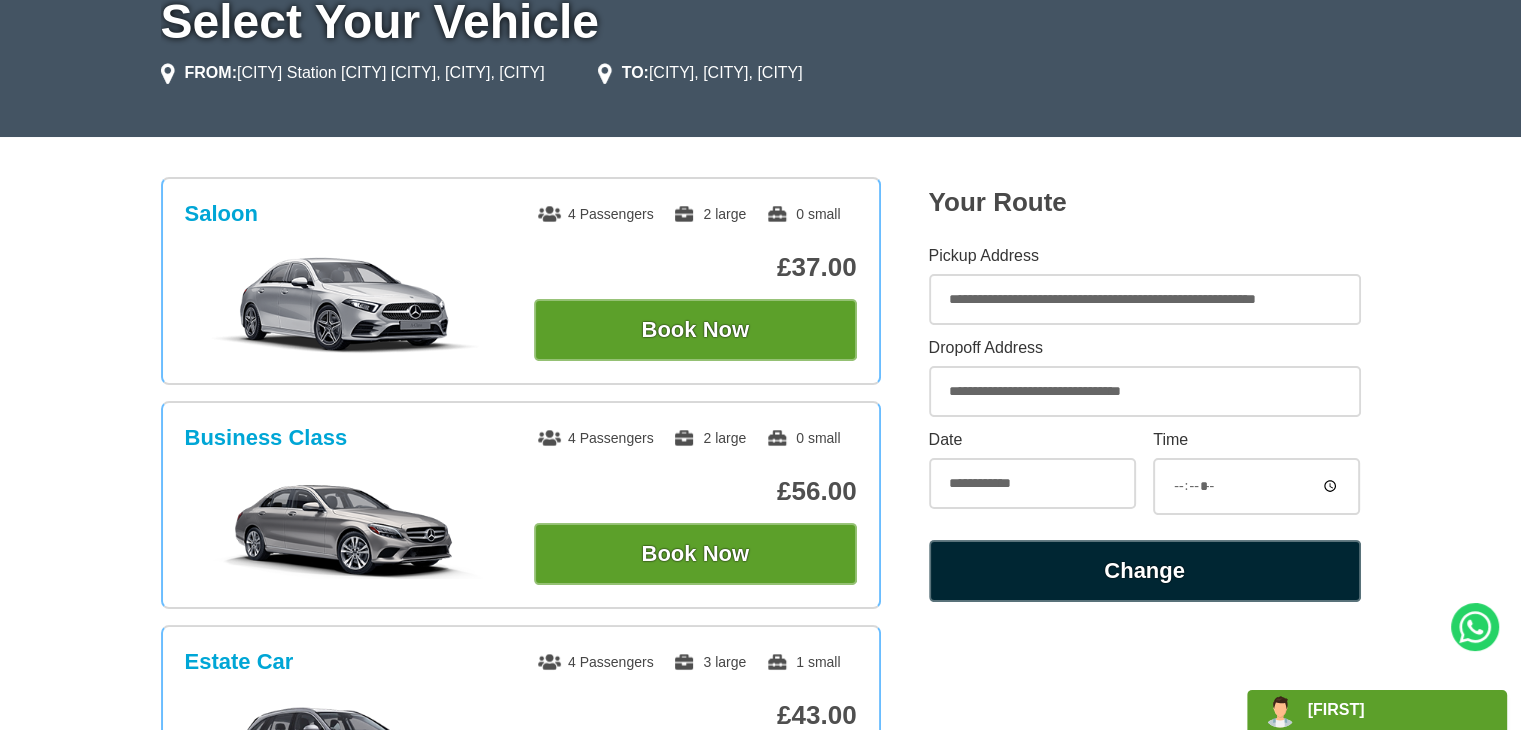 click on "Change" at bounding box center (1145, 571) 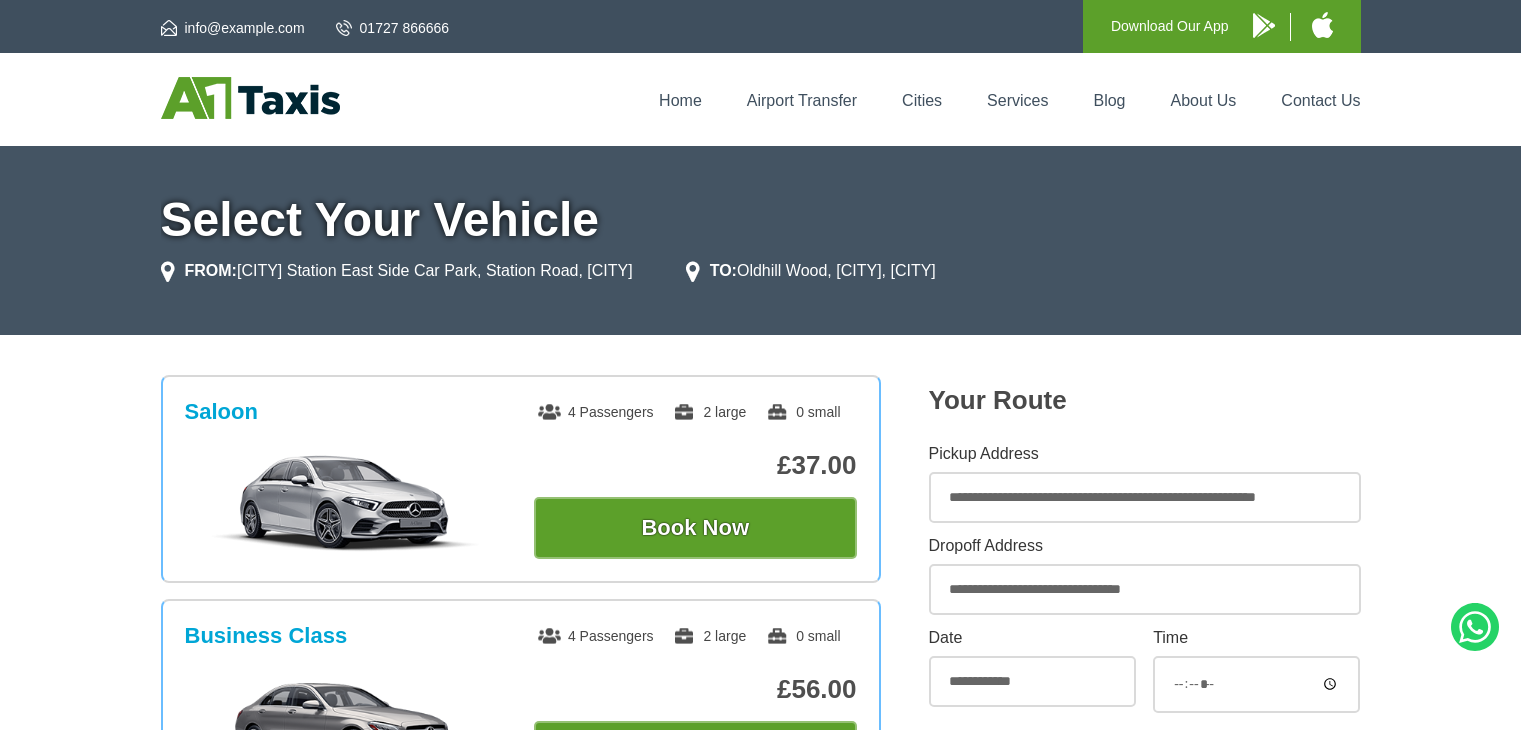 scroll, scrollTop: 0, scrollLeft: 0, axis: both 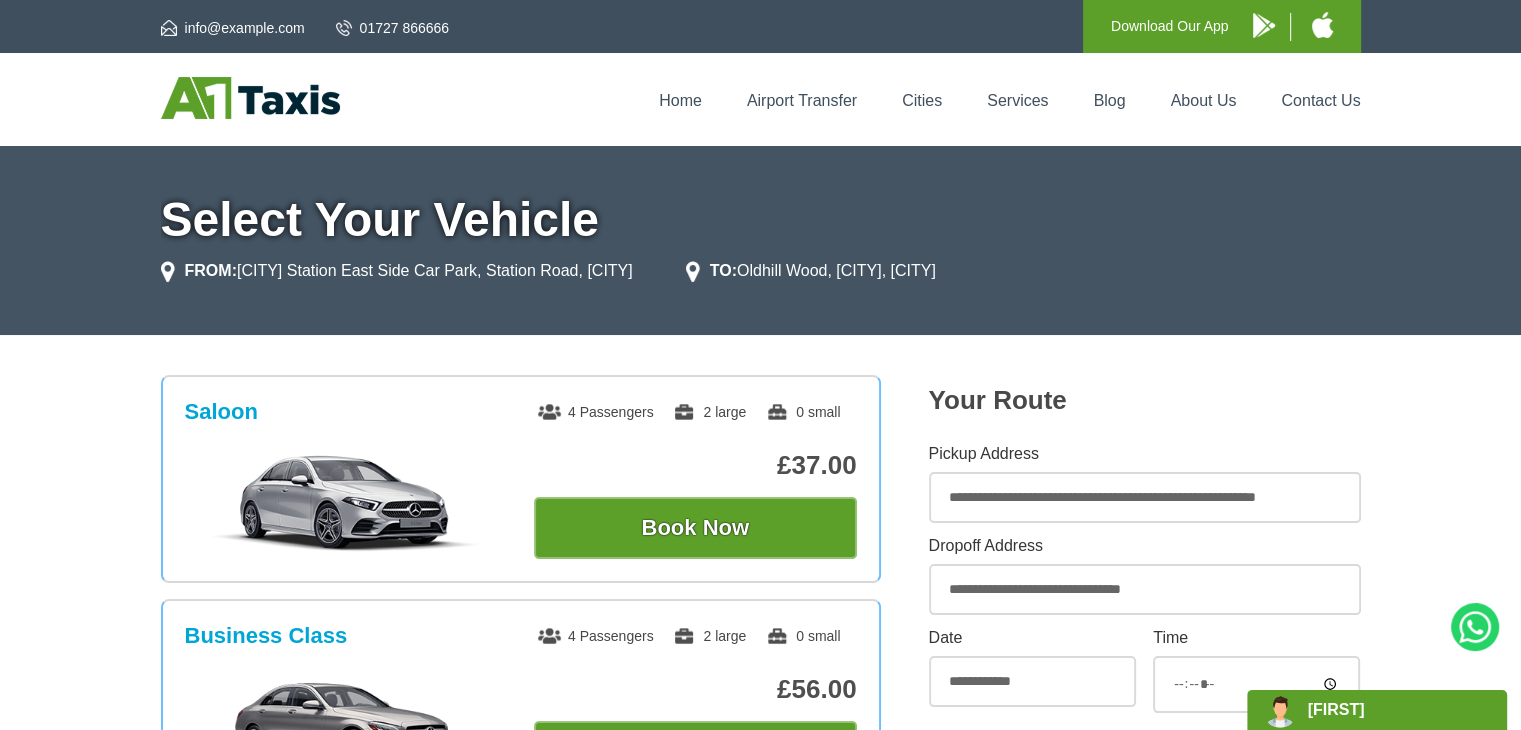 click on "*****" at bounding box center [1256, 684] 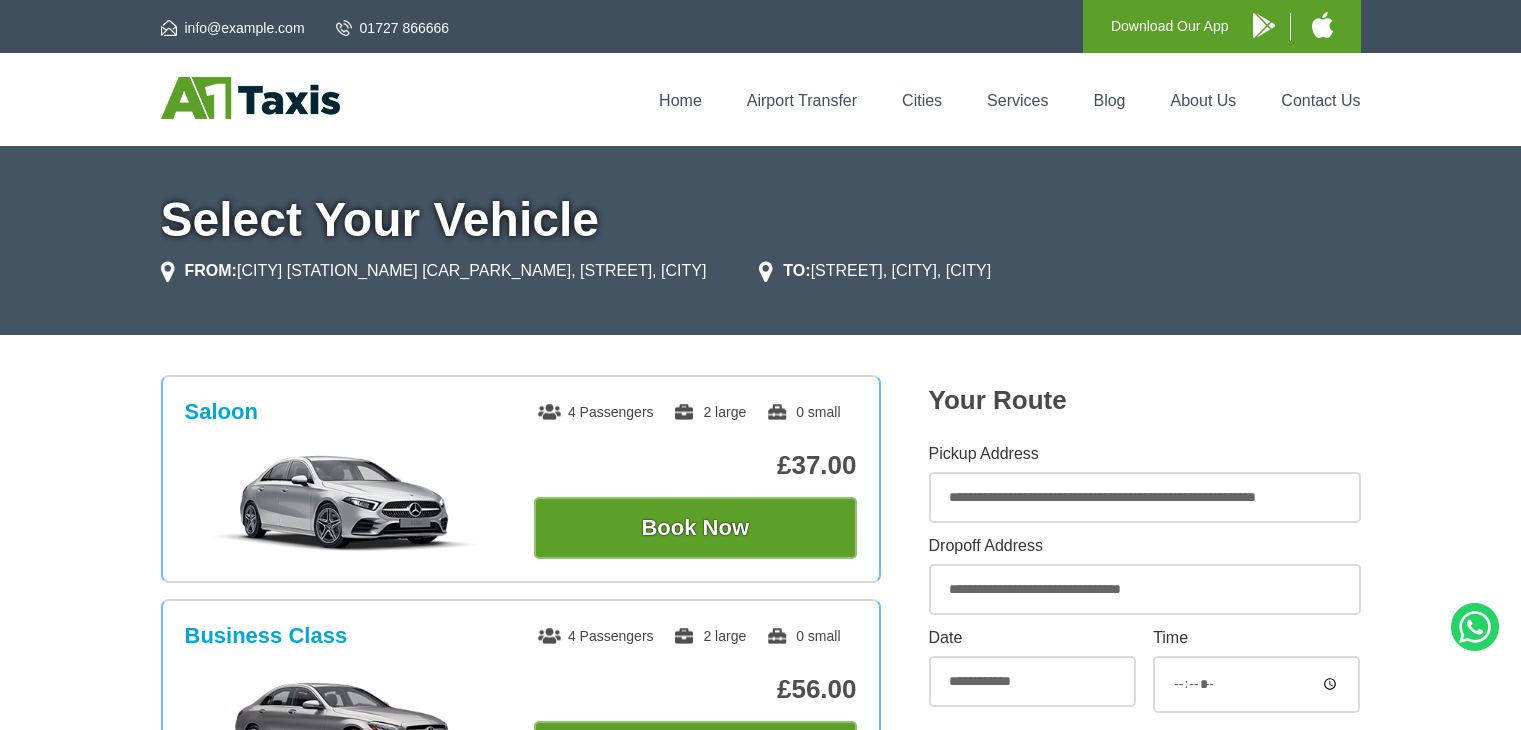 scroll, scrollTop: 0, scrollLeft: 0, axis: both 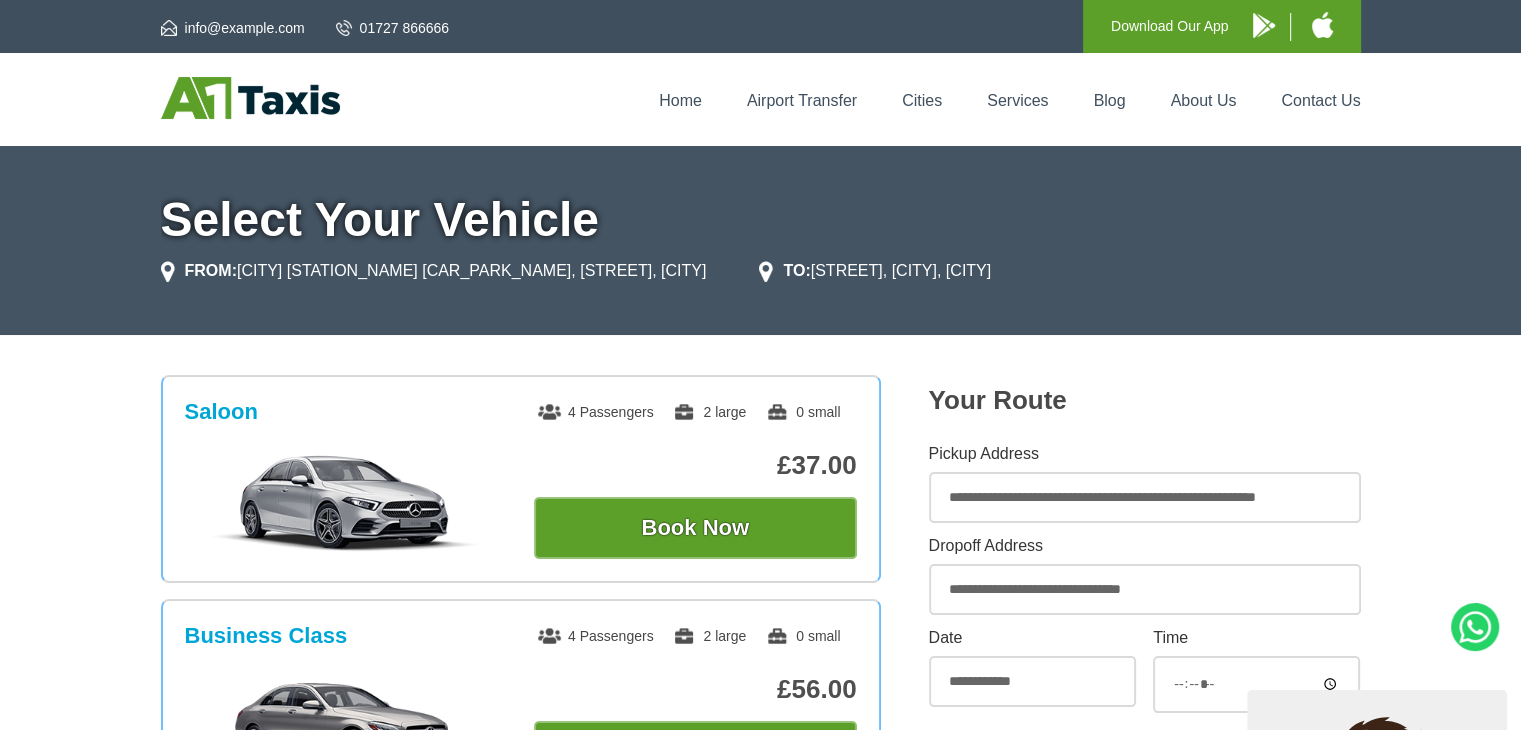 click on "**********" at bounding box center [1145, 497] 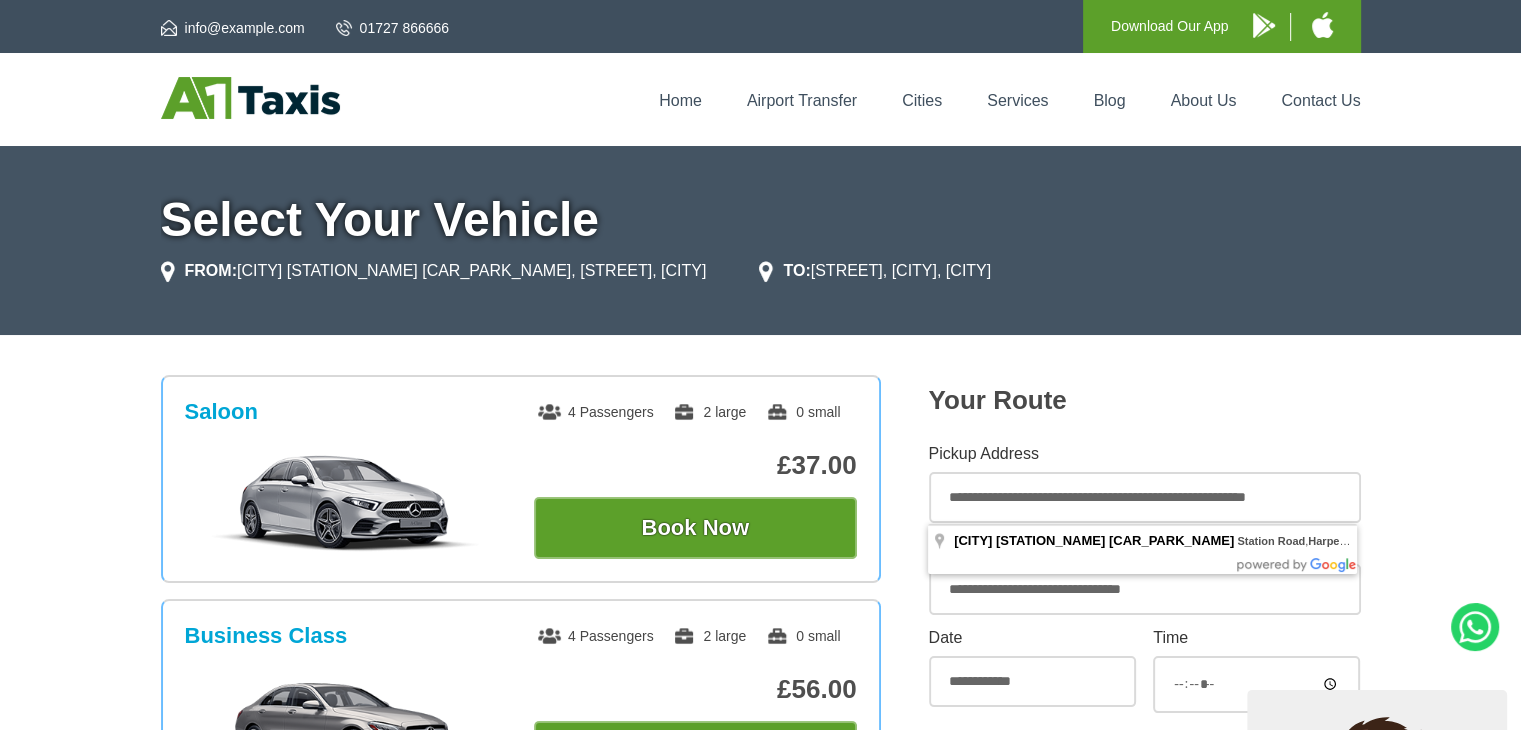 click on "**********" at bounding box center (1145, 497) 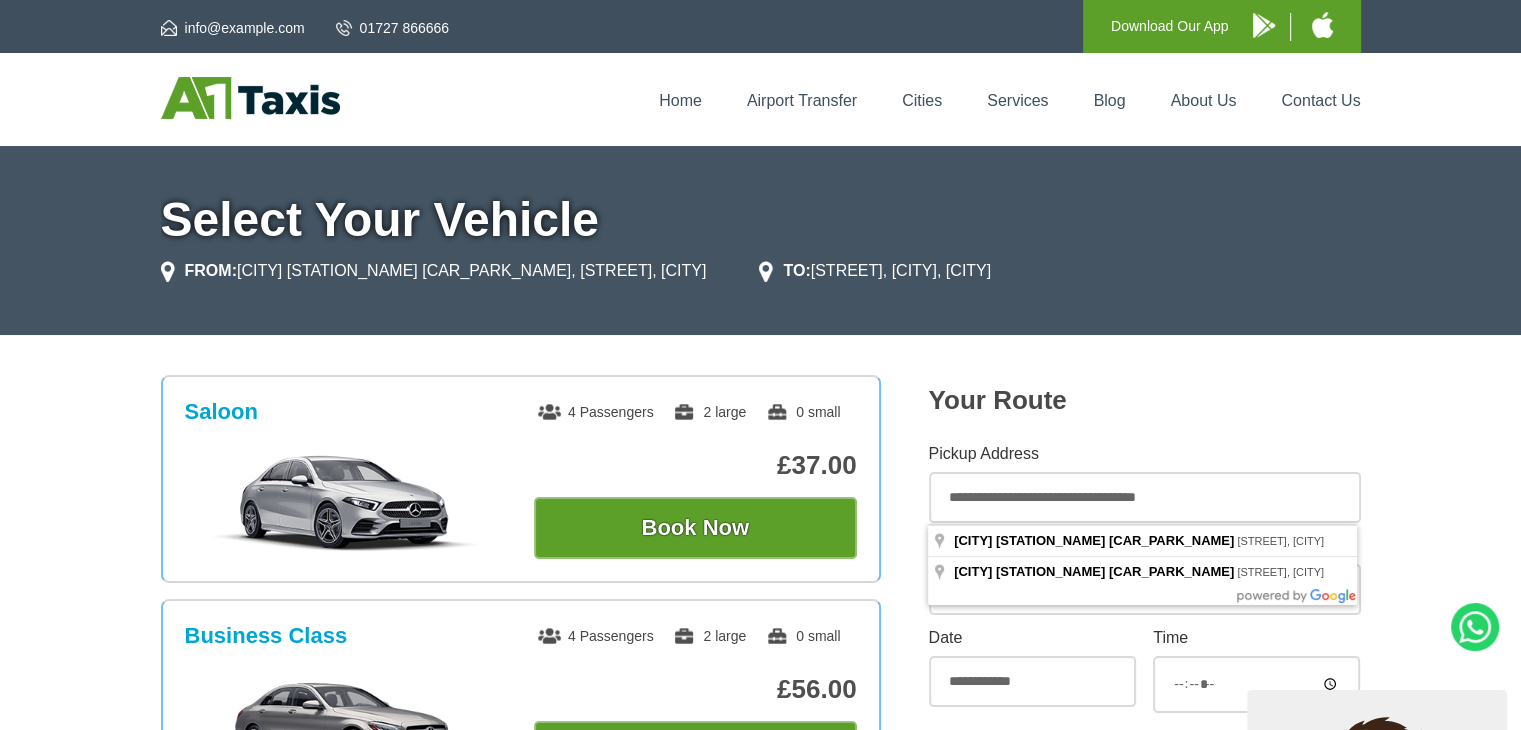 click on "**********" at bounding box center (1145, 497) 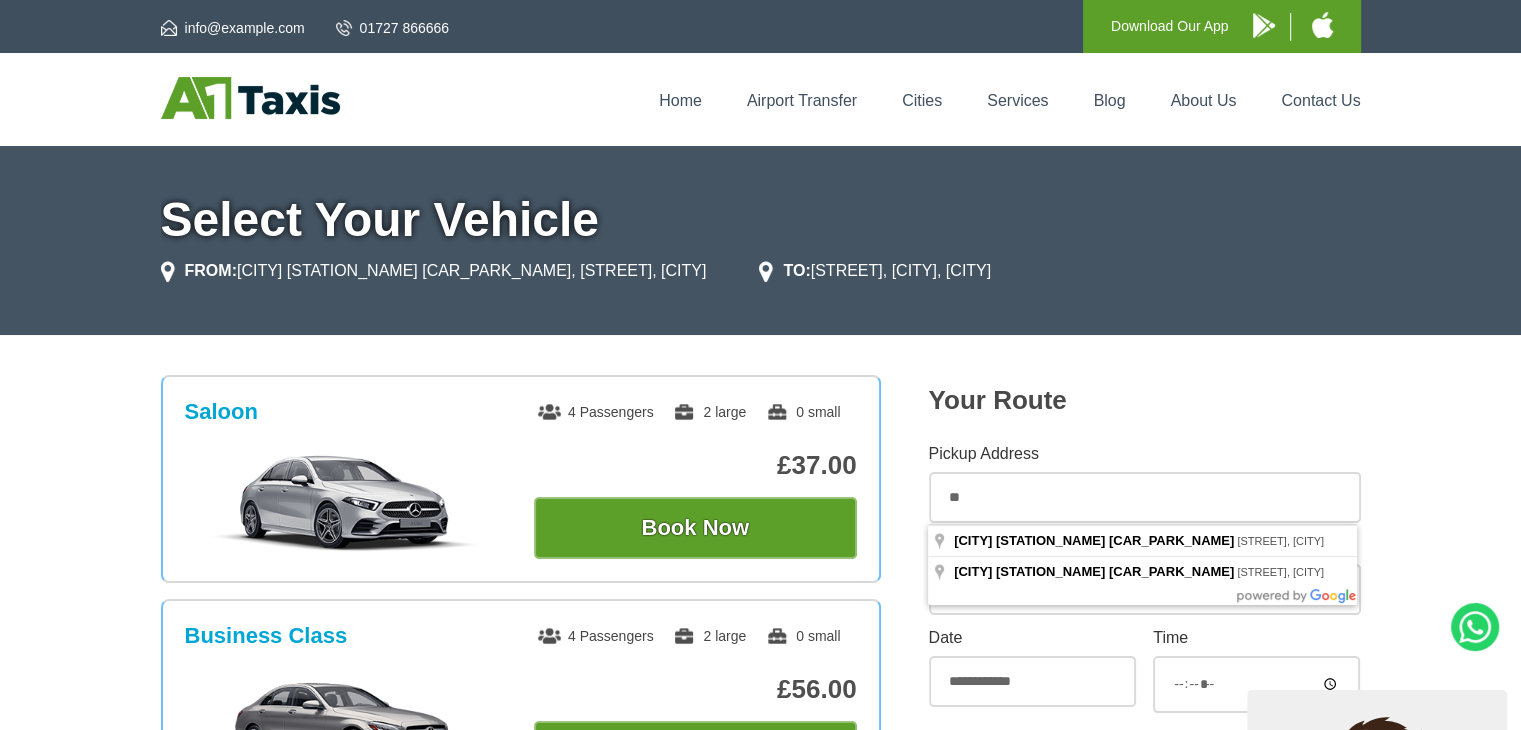 type on "*" 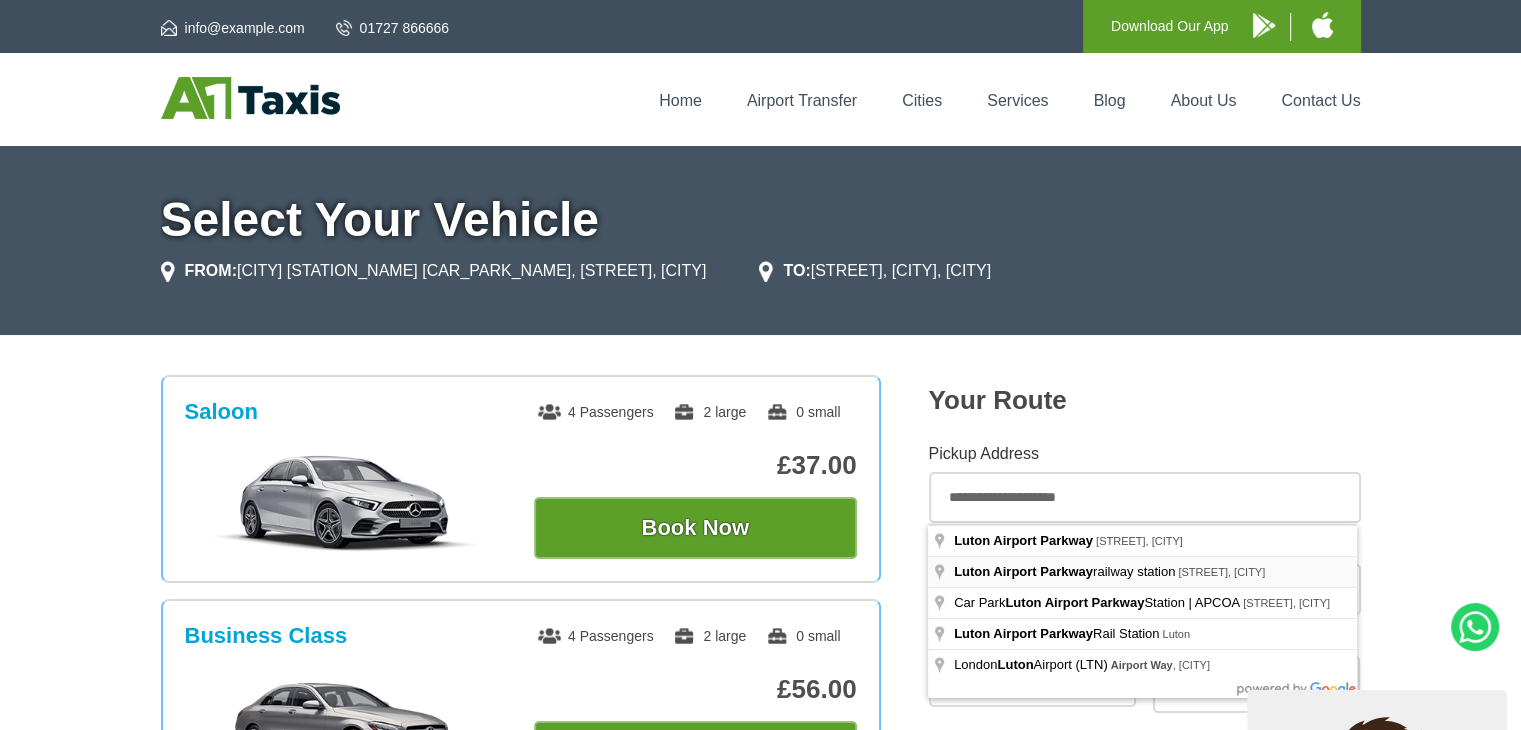 type on "**********" 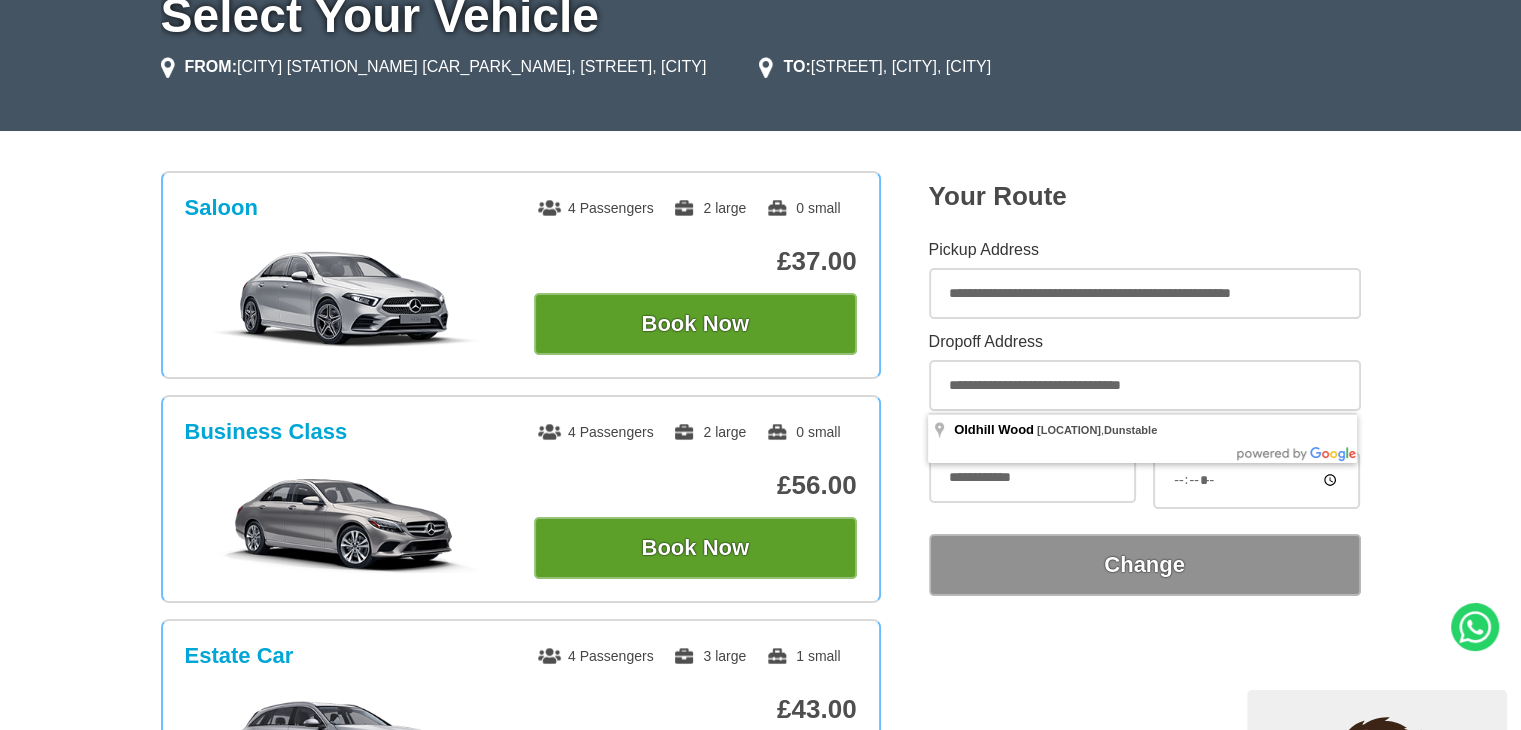 scroll, scrollTop: 204, scrollLeft: 0, axis: vertical 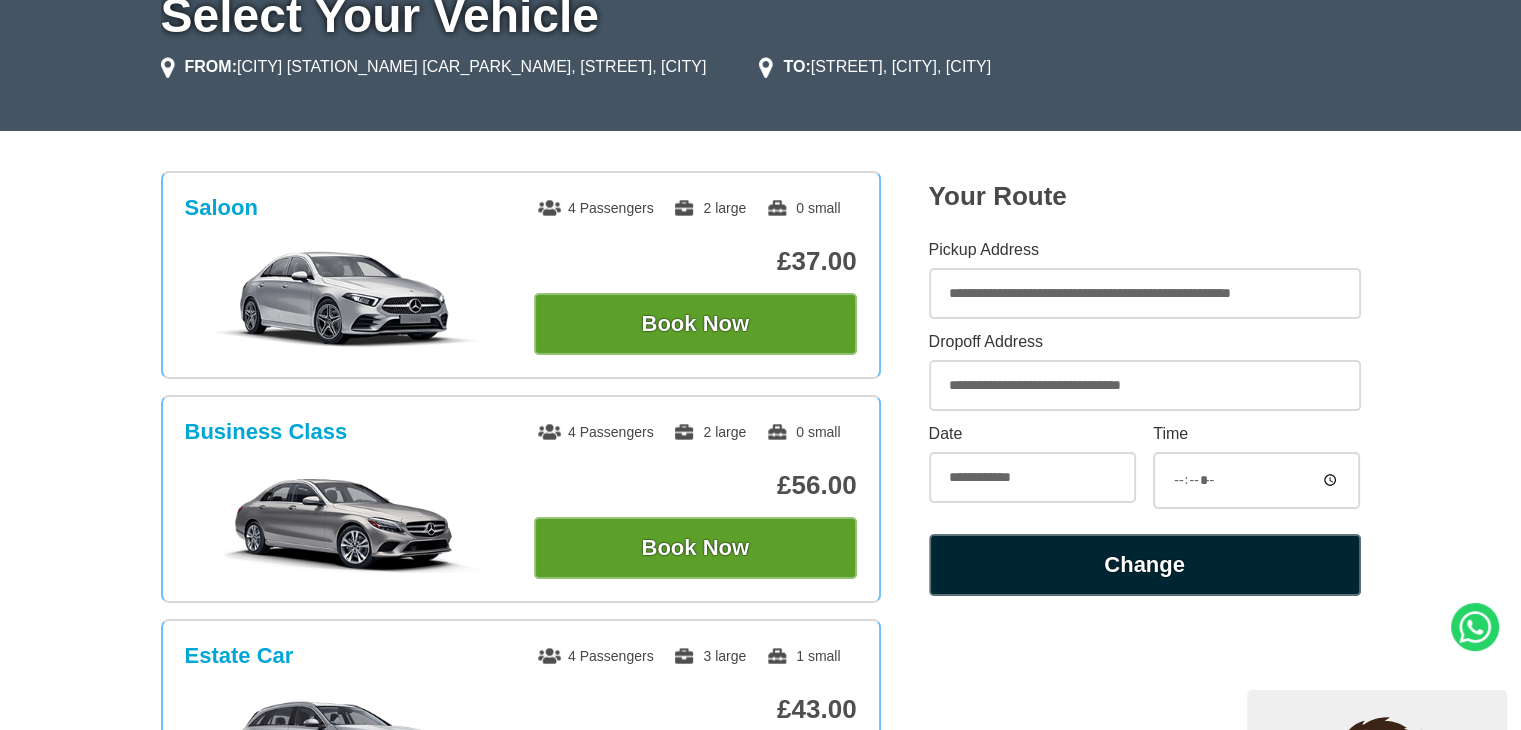 click on "Change" at bounding box center [1145, 565] 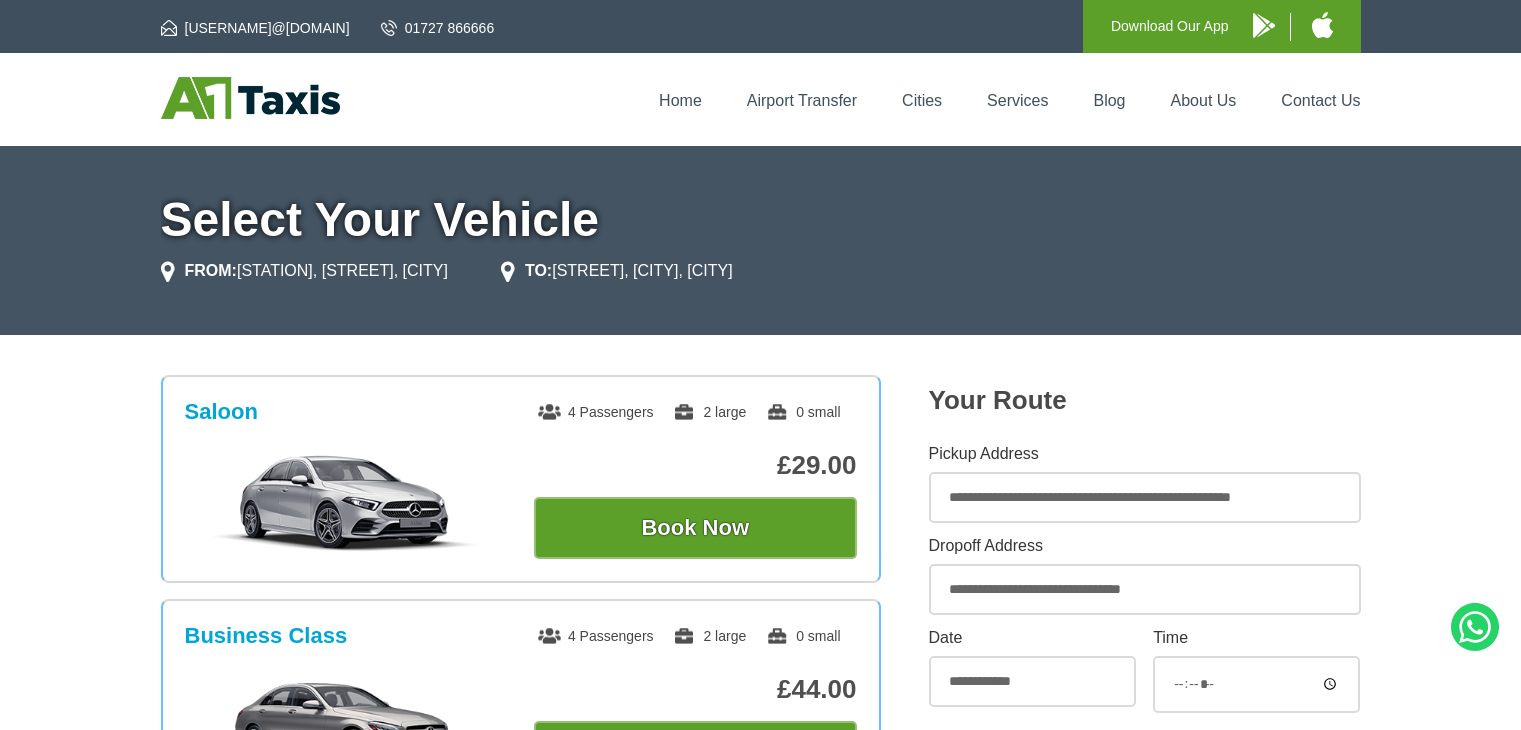 scroll, scrollTop: 0, scrollLeft: 0, axis: both 